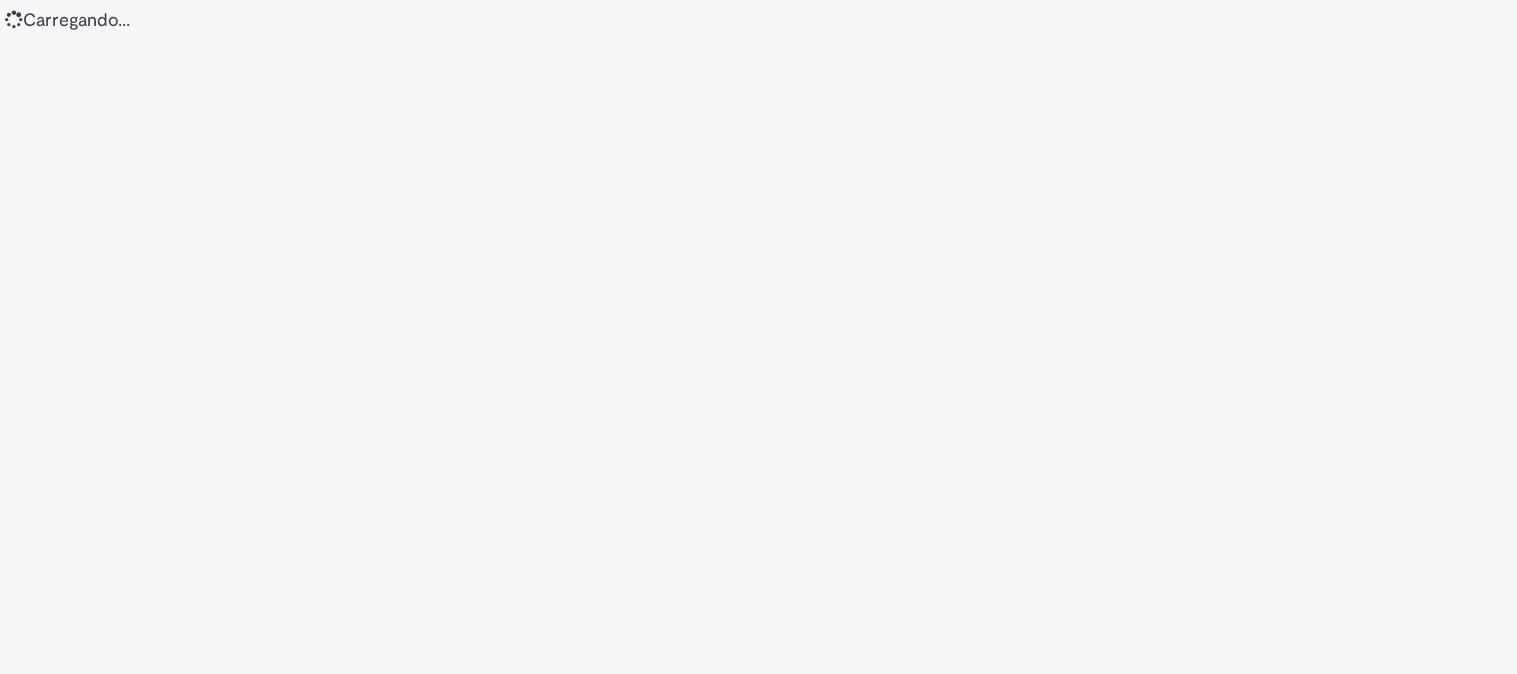scroll, scrollTop: 0, scrollLeft: 0, axis: both 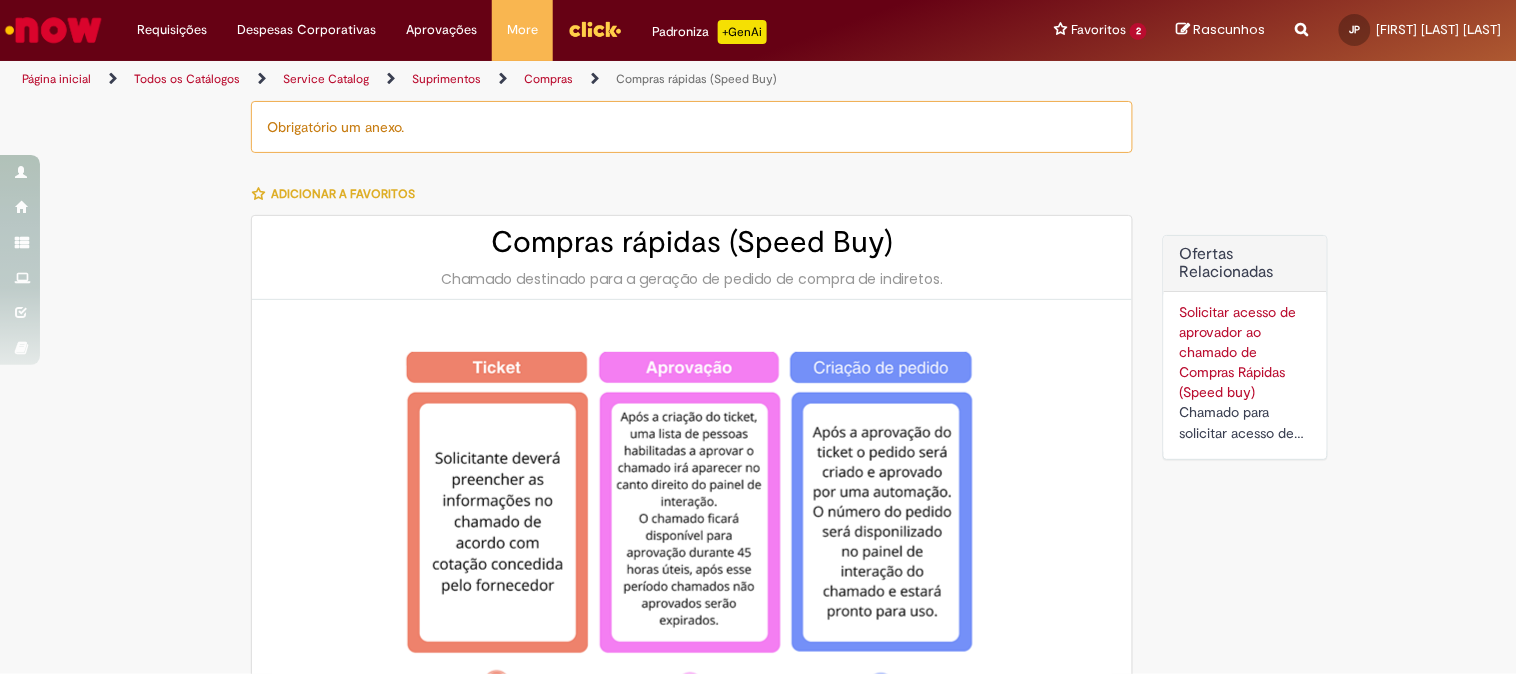 type on "********" 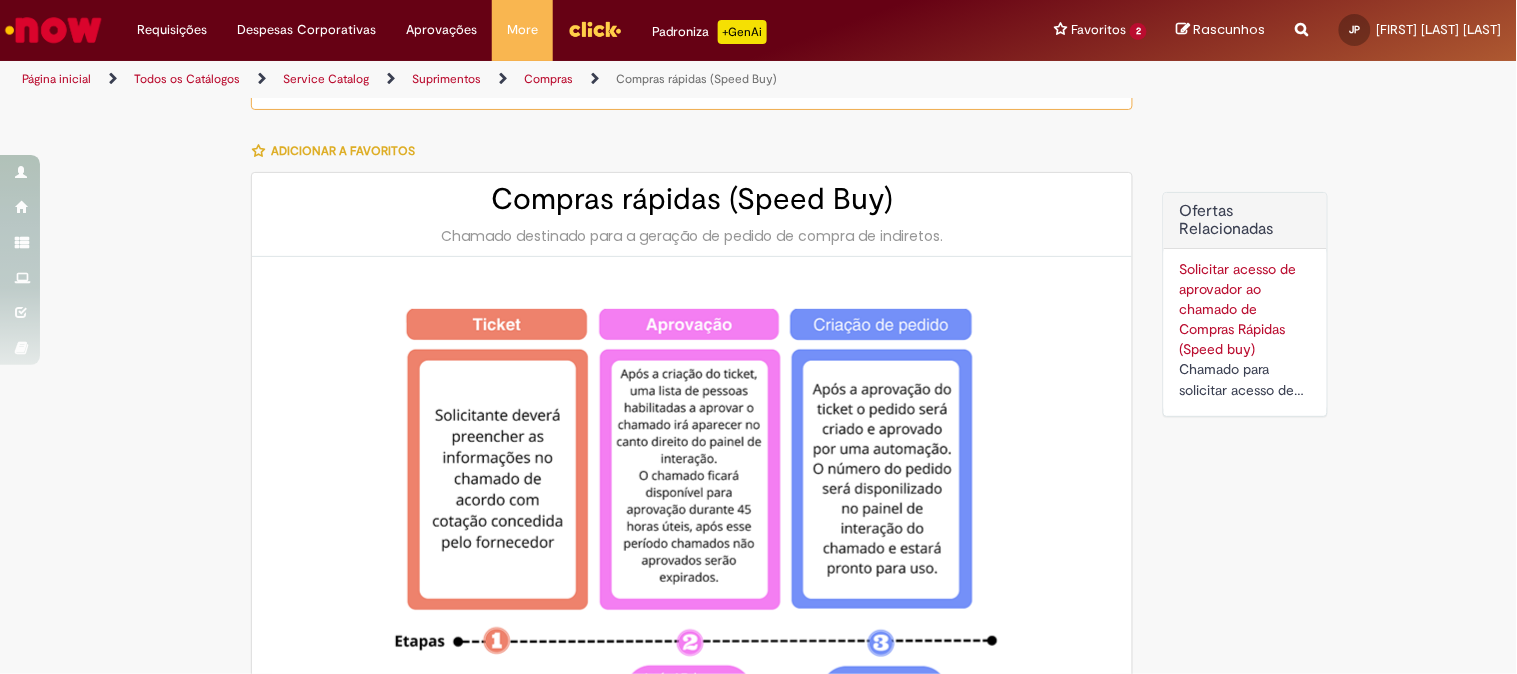 scroll, scrollTop: 137, scrollLeft: 0, axis: vertical 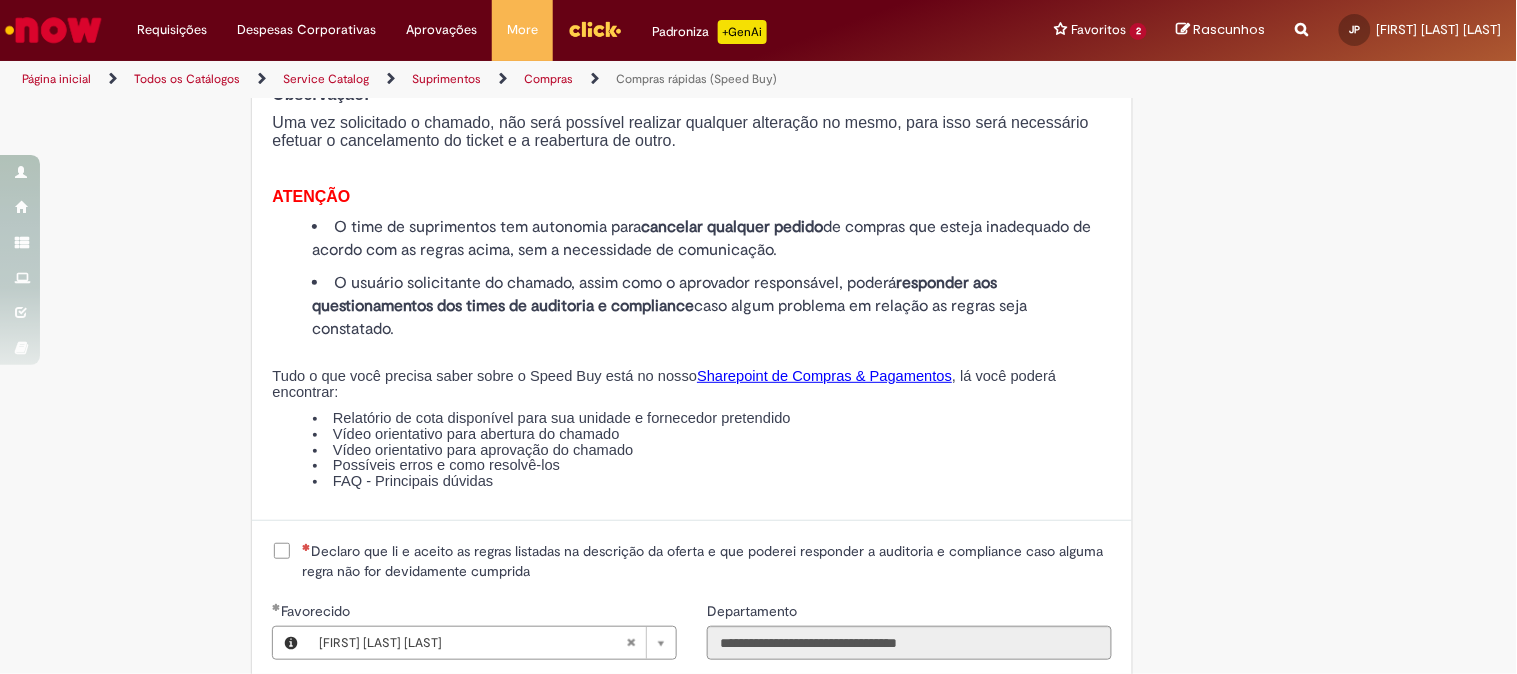 click on "Declaro que li e aceito as regras listadas na descrição da oferta e que poderei responder a auditoria e compliance caso alguma regra não for devidamente cumprida" at bounding box center (707, 561) 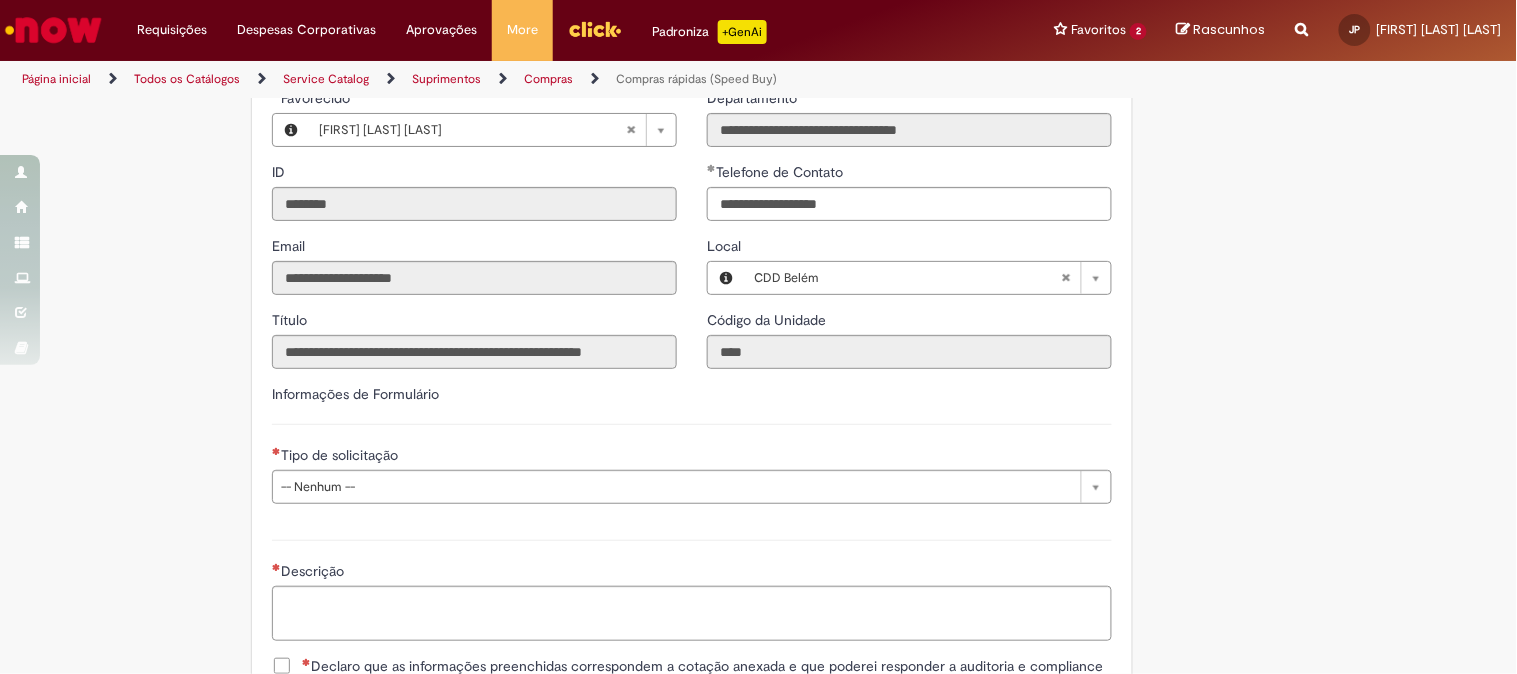 scroll, scrollTop: 2570, scrollLeft: 0, axis: vertical 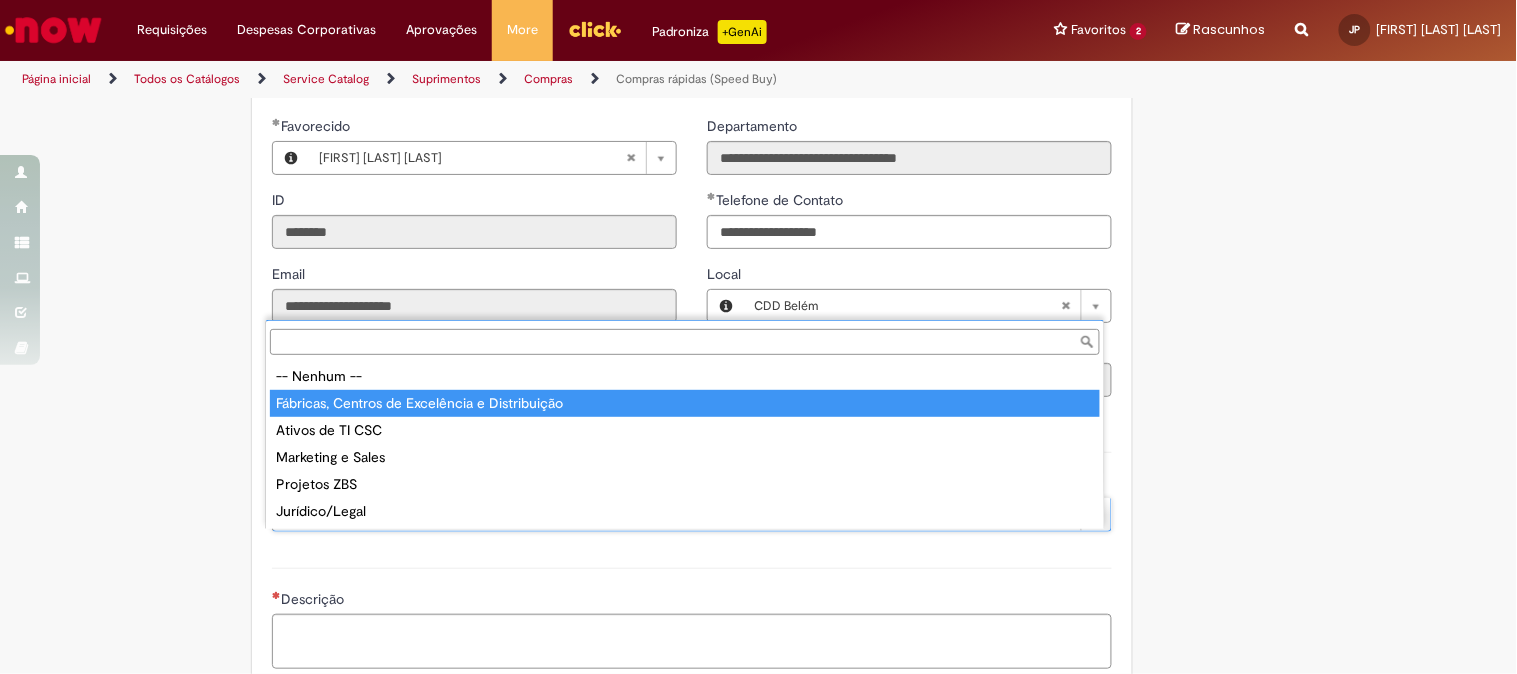 type on "**********" 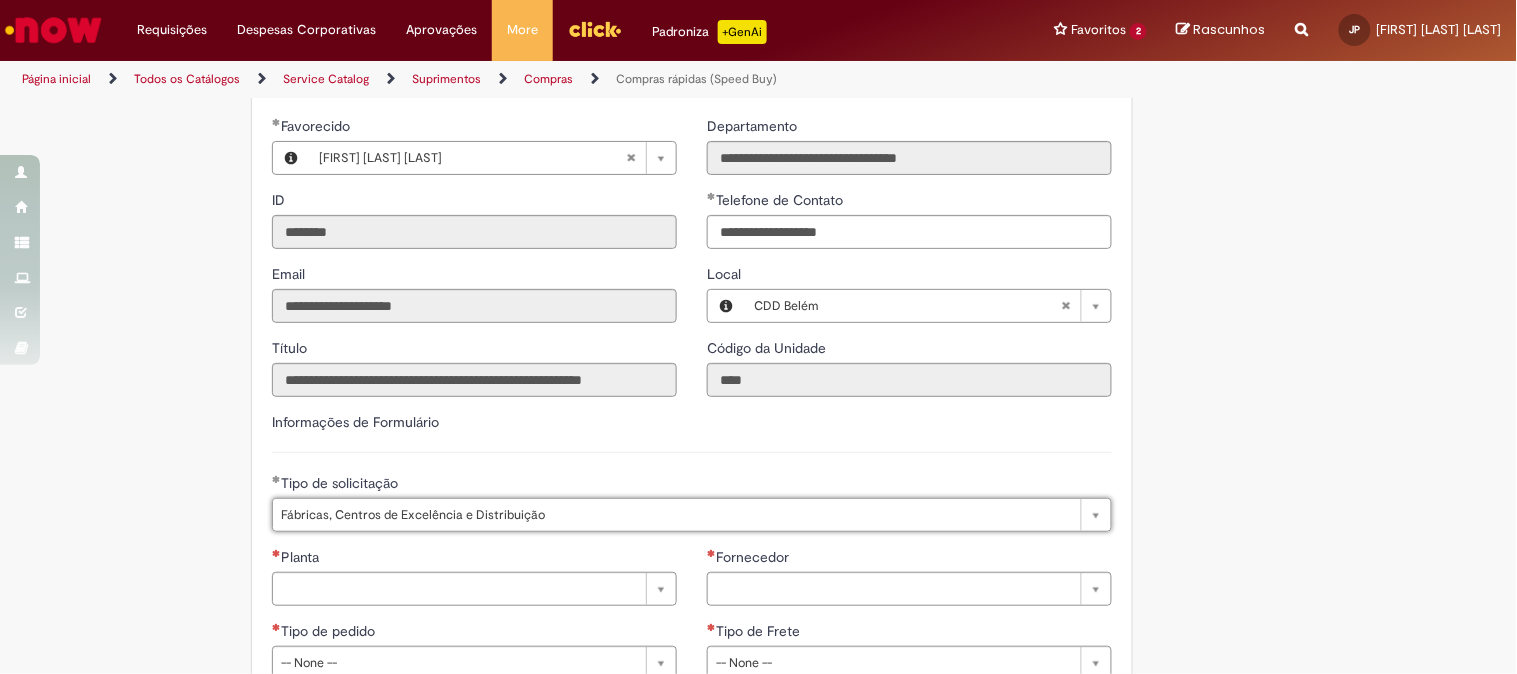 click on "Obrigatório um anexo.
Adicionar a Favoritos
Compras rápidas (Speed Buy)
Chamado destinado para a geração de pedido de compra de indiretos.
O Speed buy é a ferramenta oficial para a geração de pedidos de compra que atenda aos seguintes requisitos:
Compras de material e serviço indiretos
Compras inferiores a R$13.000 *
Compras com fornecedores nacionais
Compras de material sem contrato ativo no SAP para o centro solicitado
* Essa cota é referente ao tipo de solicitação padrão de Speed buy. Os chamados com cotas especiais podem possuir valores divergentes.
Regras de Utilização
No campo “Tipo de Solicitação” selecionar a opção correspondente a sua unidade de negócio.
Solicitação Padrão de Speed buy:
Fábricas, centros de Excelência e de Distribuição:  habilitado para todos usuários ambev
Ativos   de TI:" at bounding box center (759, -514) 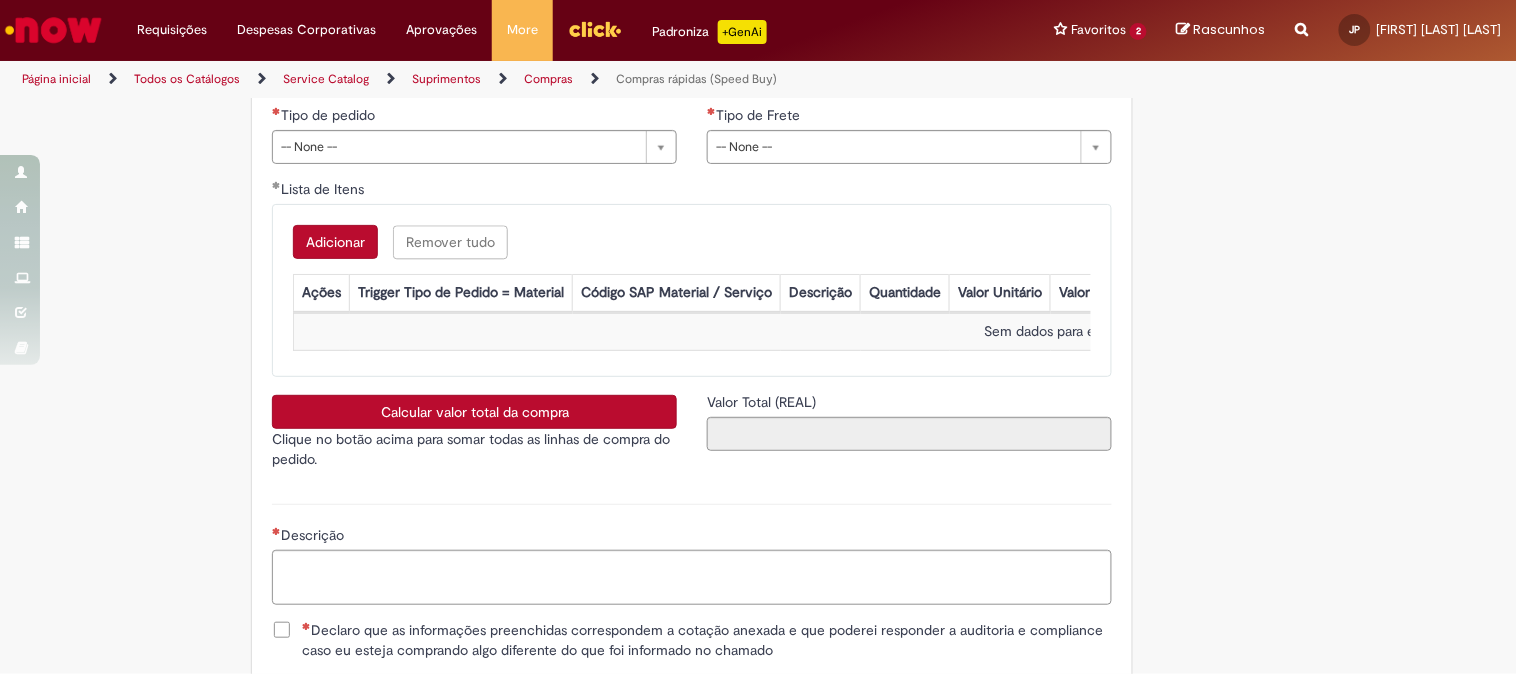 scroll, scrollTop: 2988, scrollLeft: 0, axis: vertical 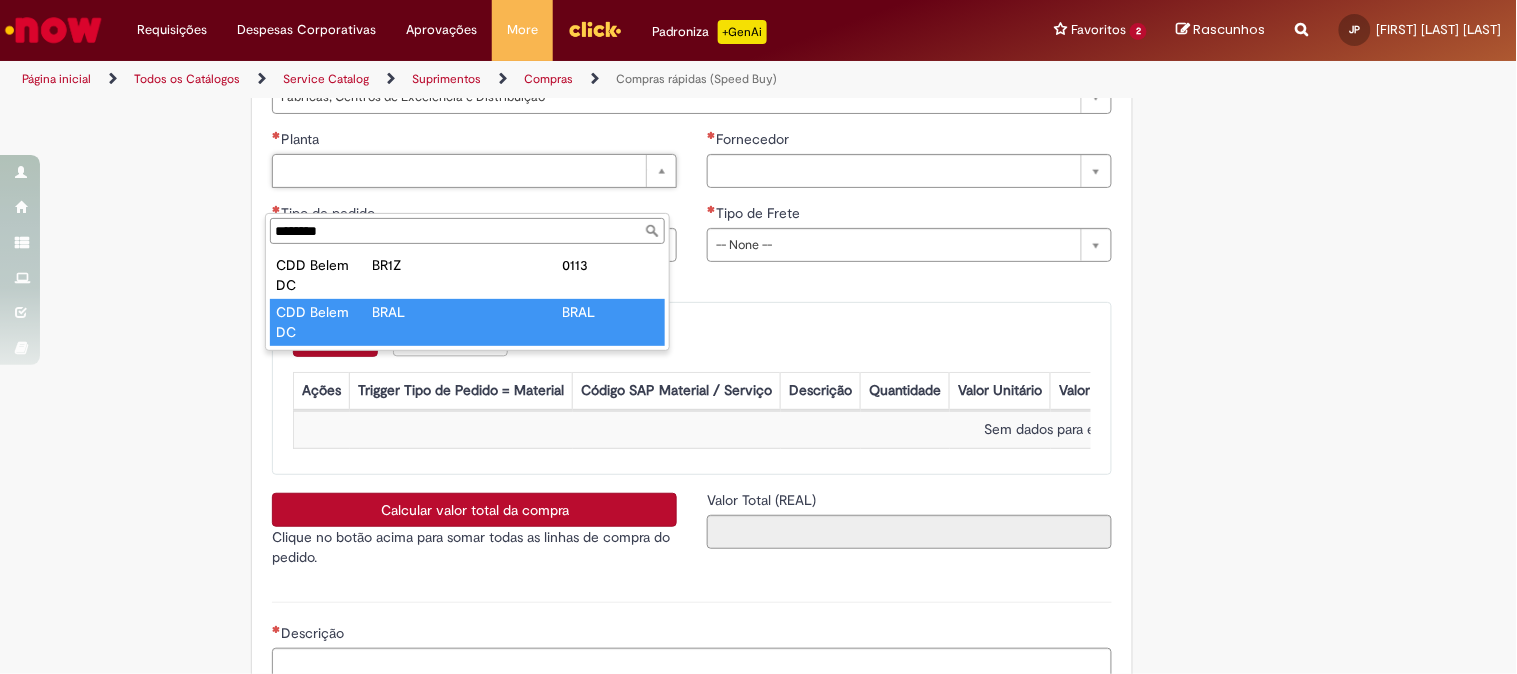 type on "********" 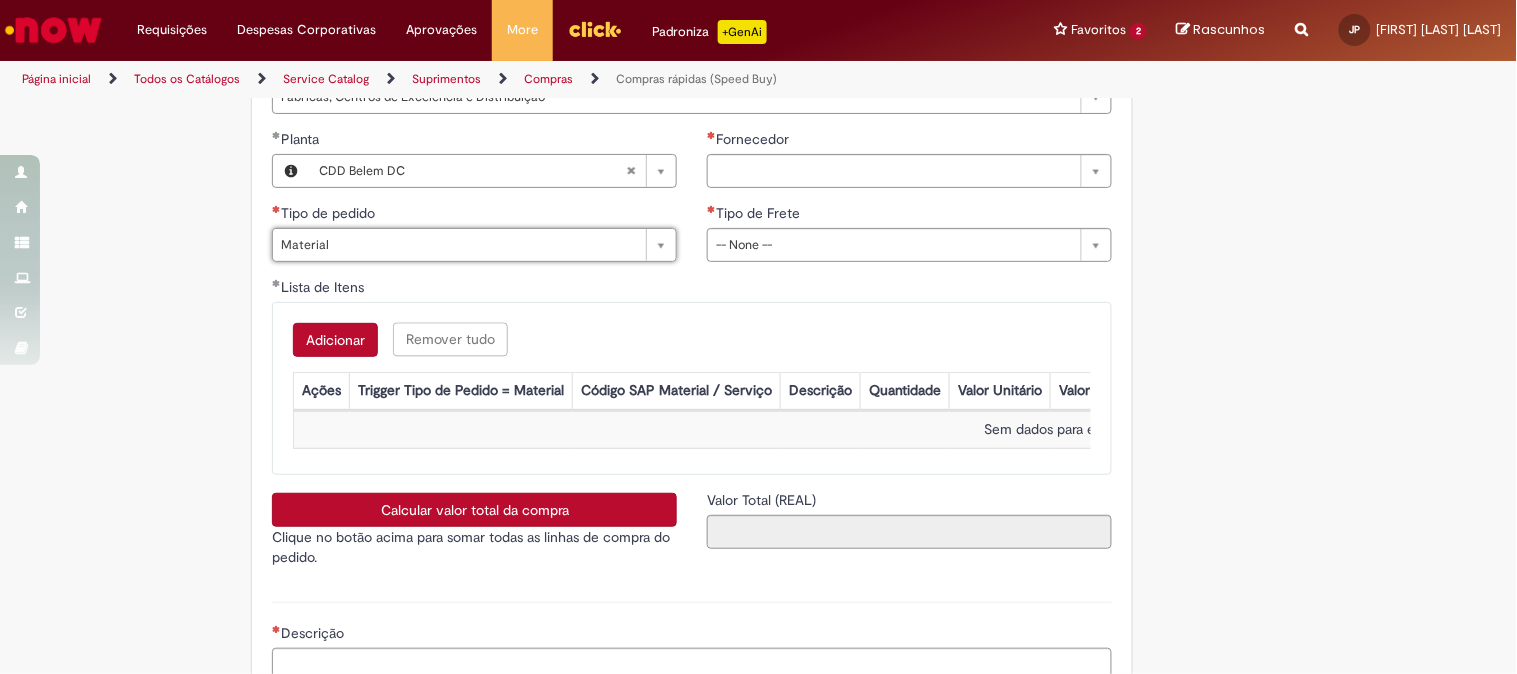 type on "********" 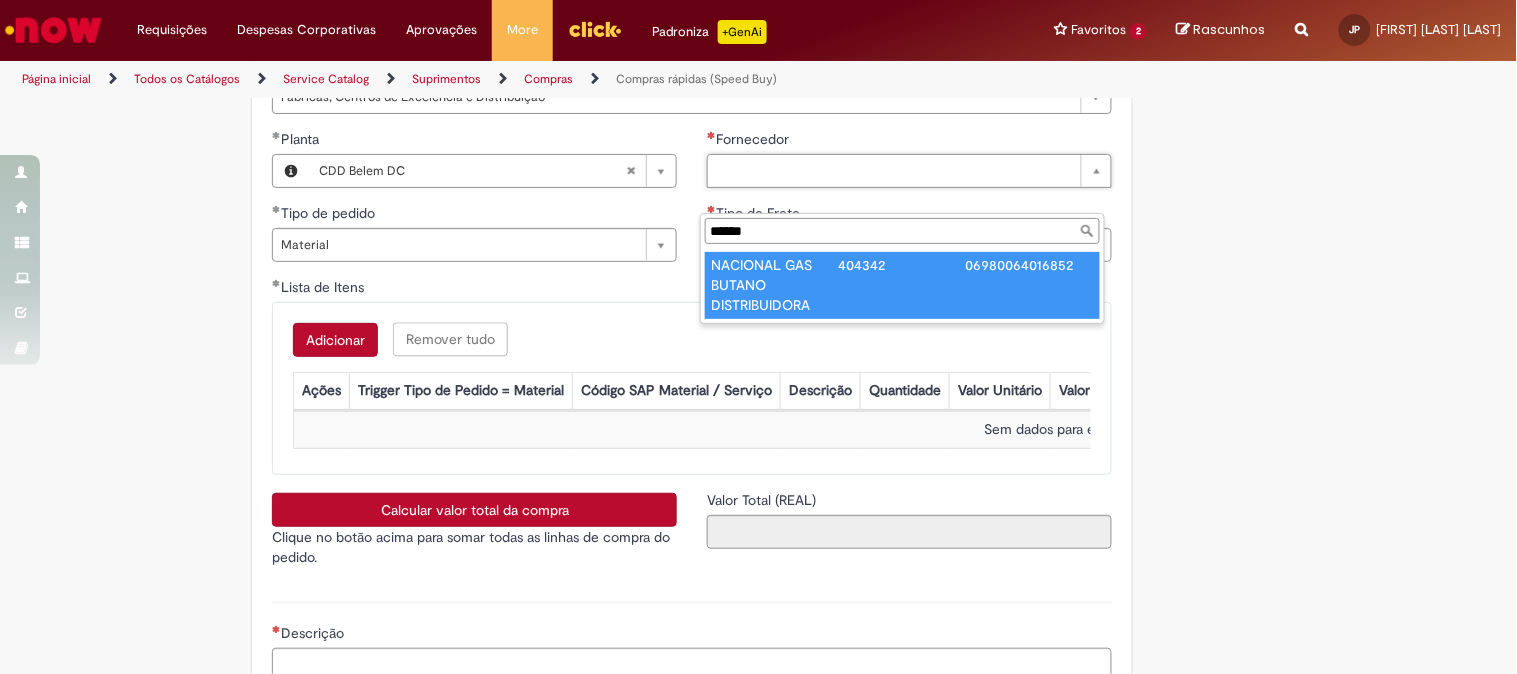 type on "******" 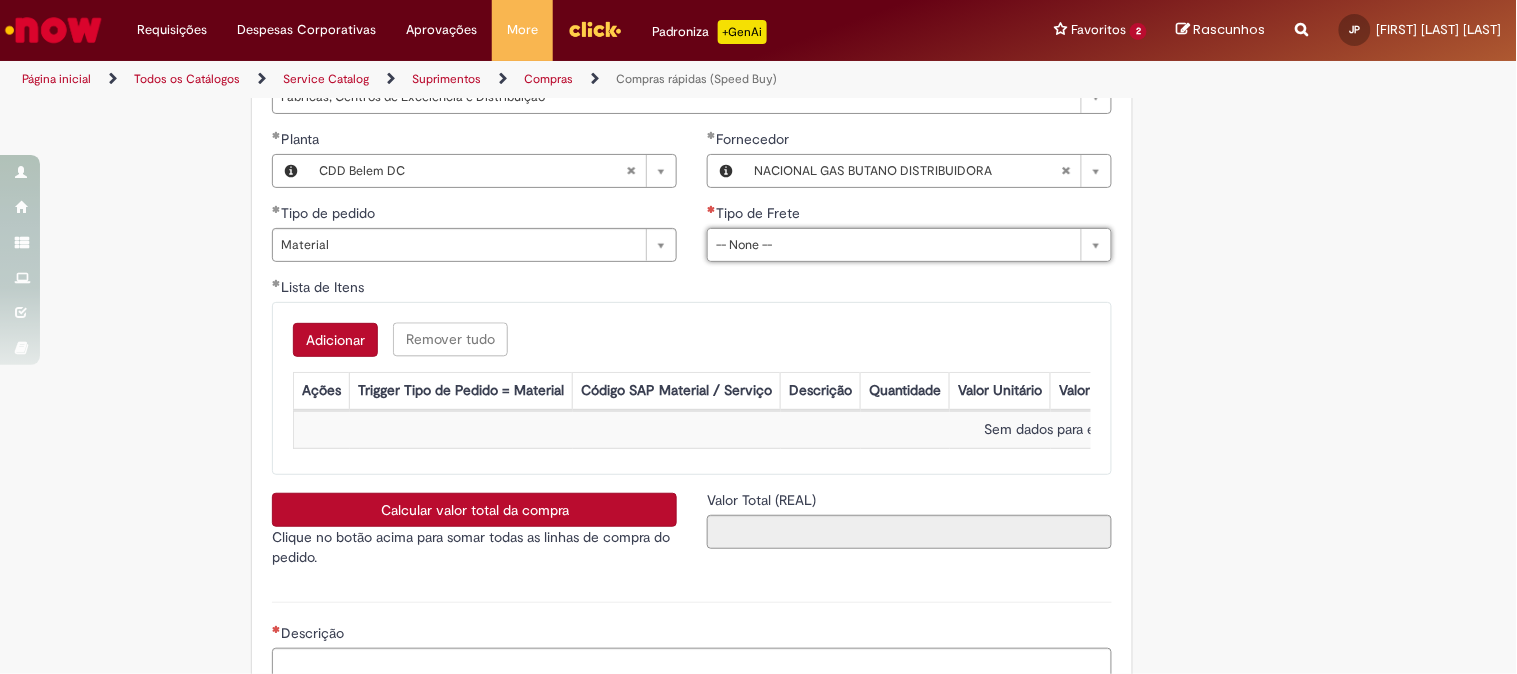 click on "Adicionar Remover tudo Lista de Itens Ações Trigger Tipo de Pedido = Material Código SAP Material / Serviço Descrição Quantidade Valor Unitário Valor Total Moeda Origem do Material Código NCM Conta contábil Método de Pagamento Ordem de Serviço Sem dados para exibir" at bounding box center [692, 388] 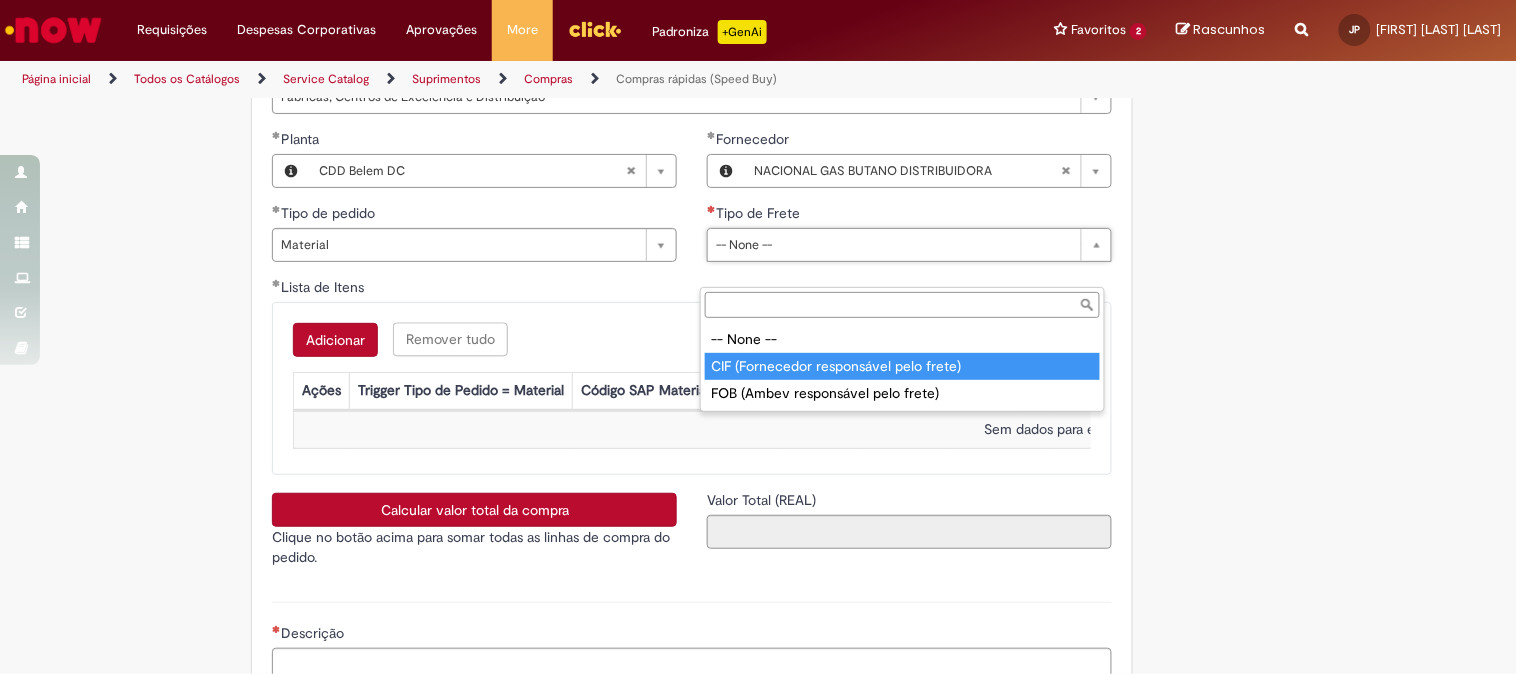type on "**********" 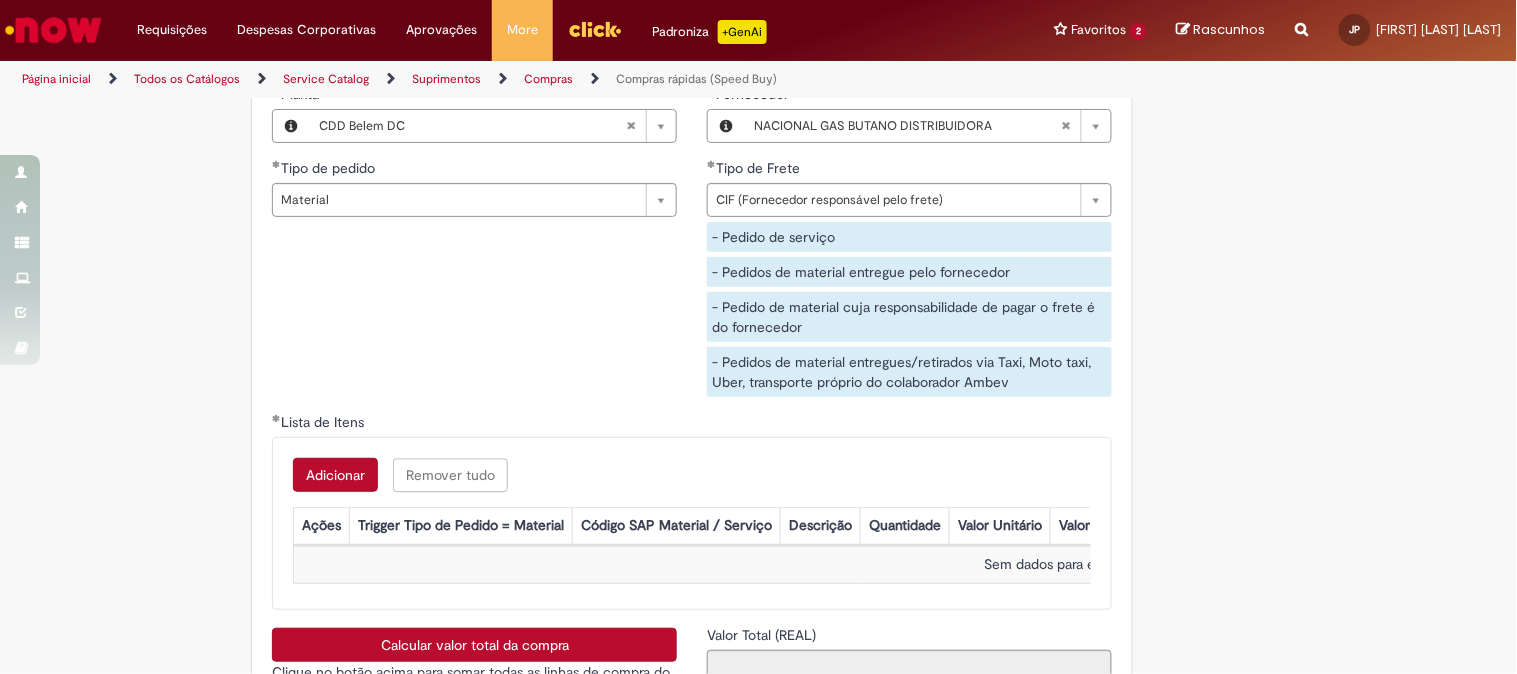 scroll, scrollTop: 3077, scrollLeft: 0, axis: vertical 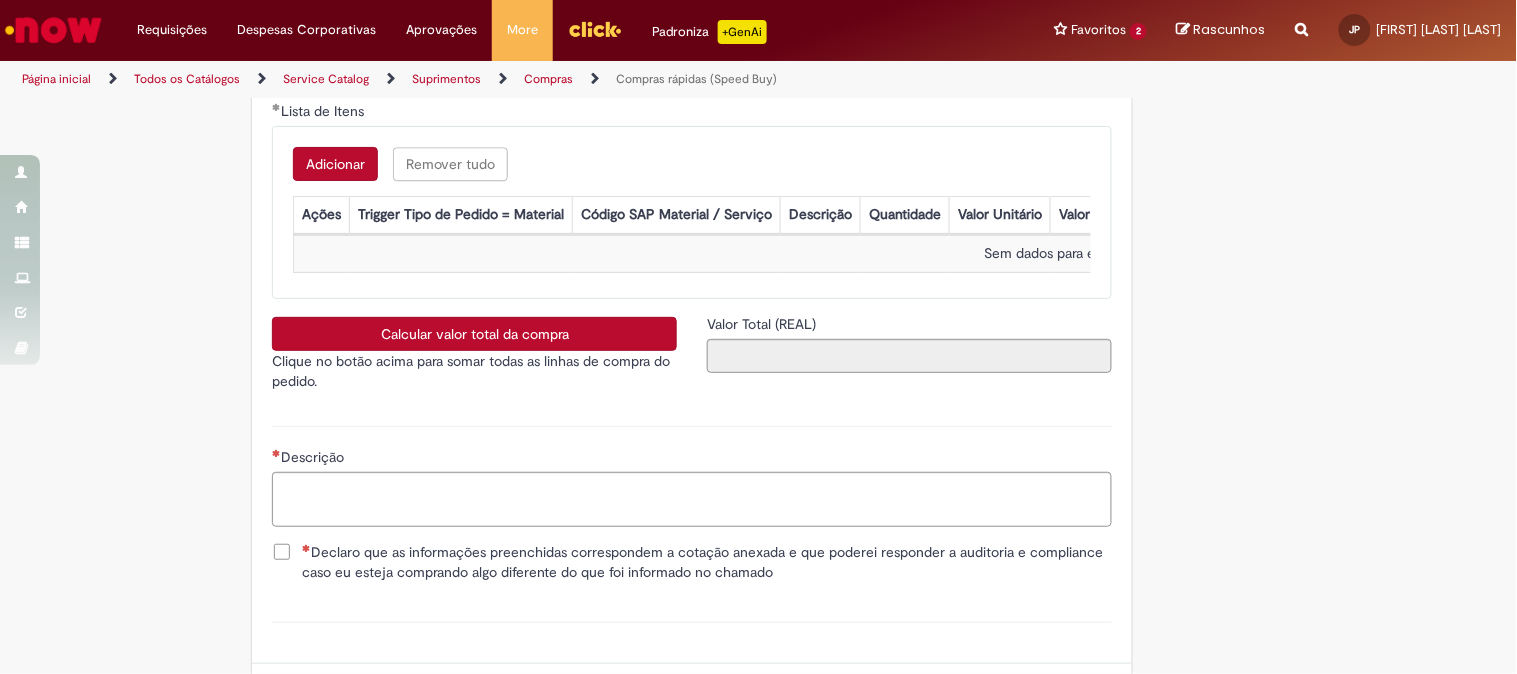 click on "Adicionar" at bounding box center [335, 164] 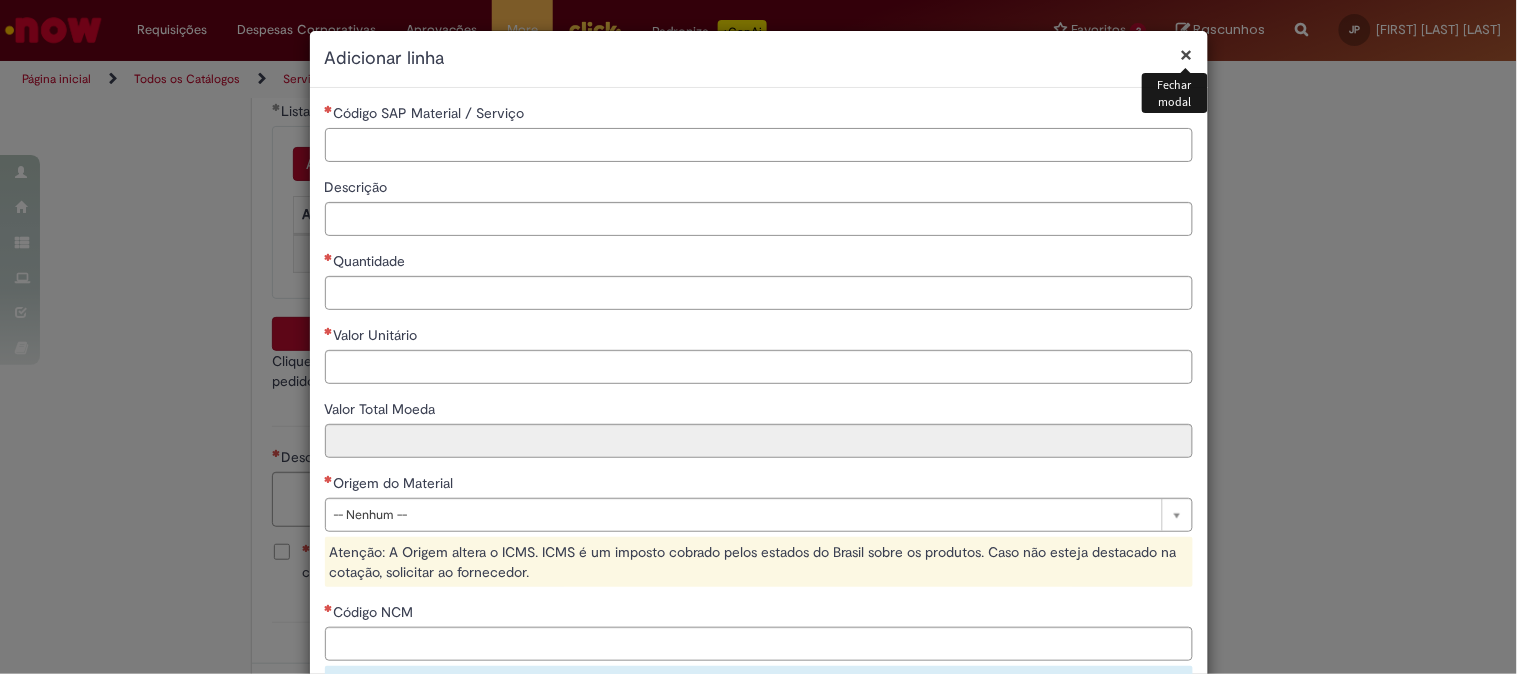 click on "Código SAP Material / Serviço" at bounding box center (759, 145) 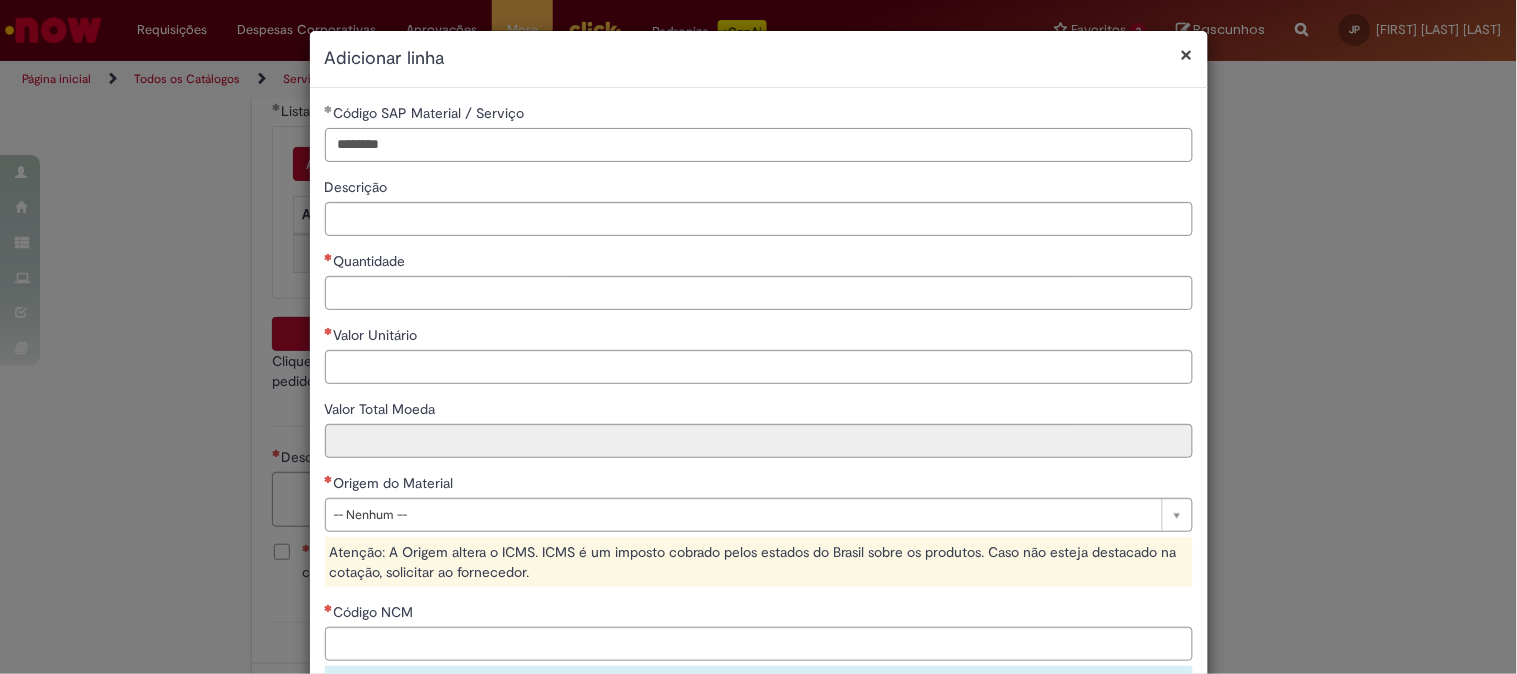 type on "********" 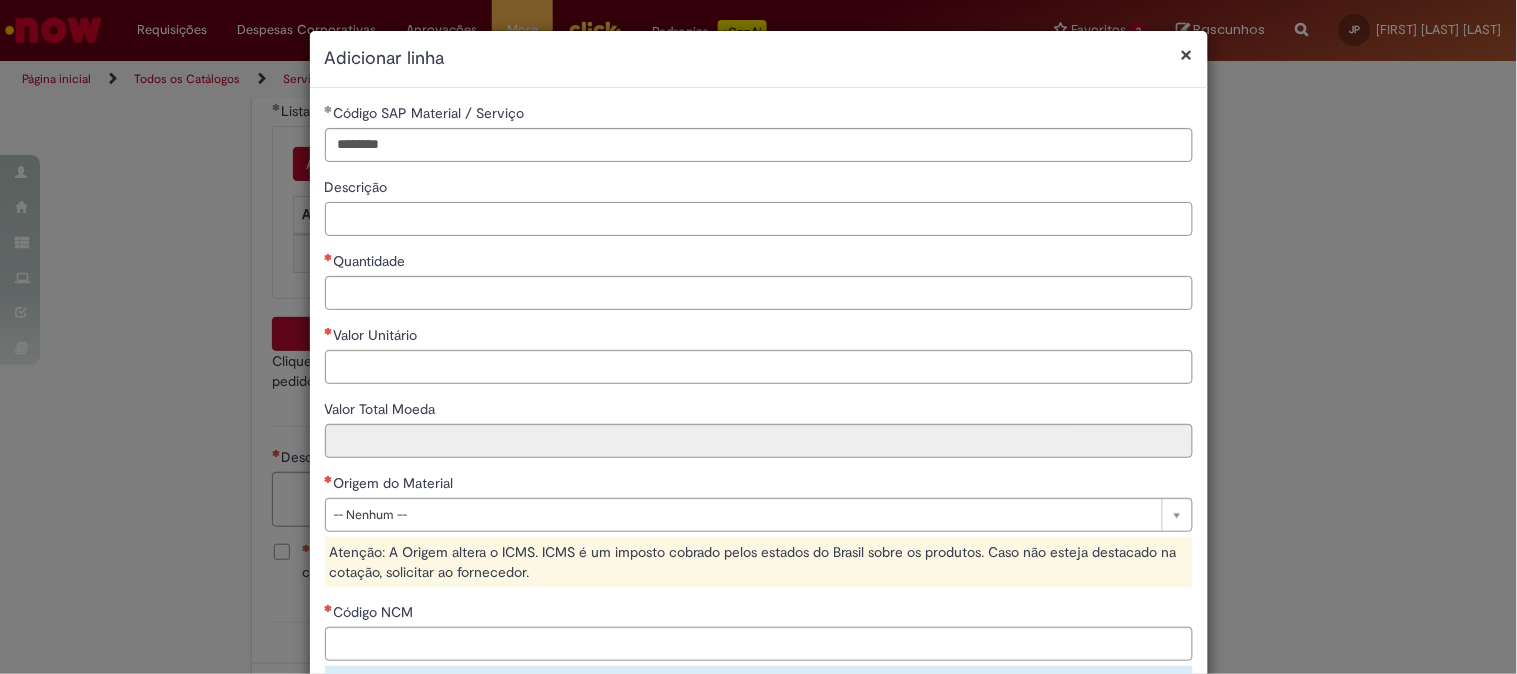 click on "Descrição" at bounding box center (759, 219) 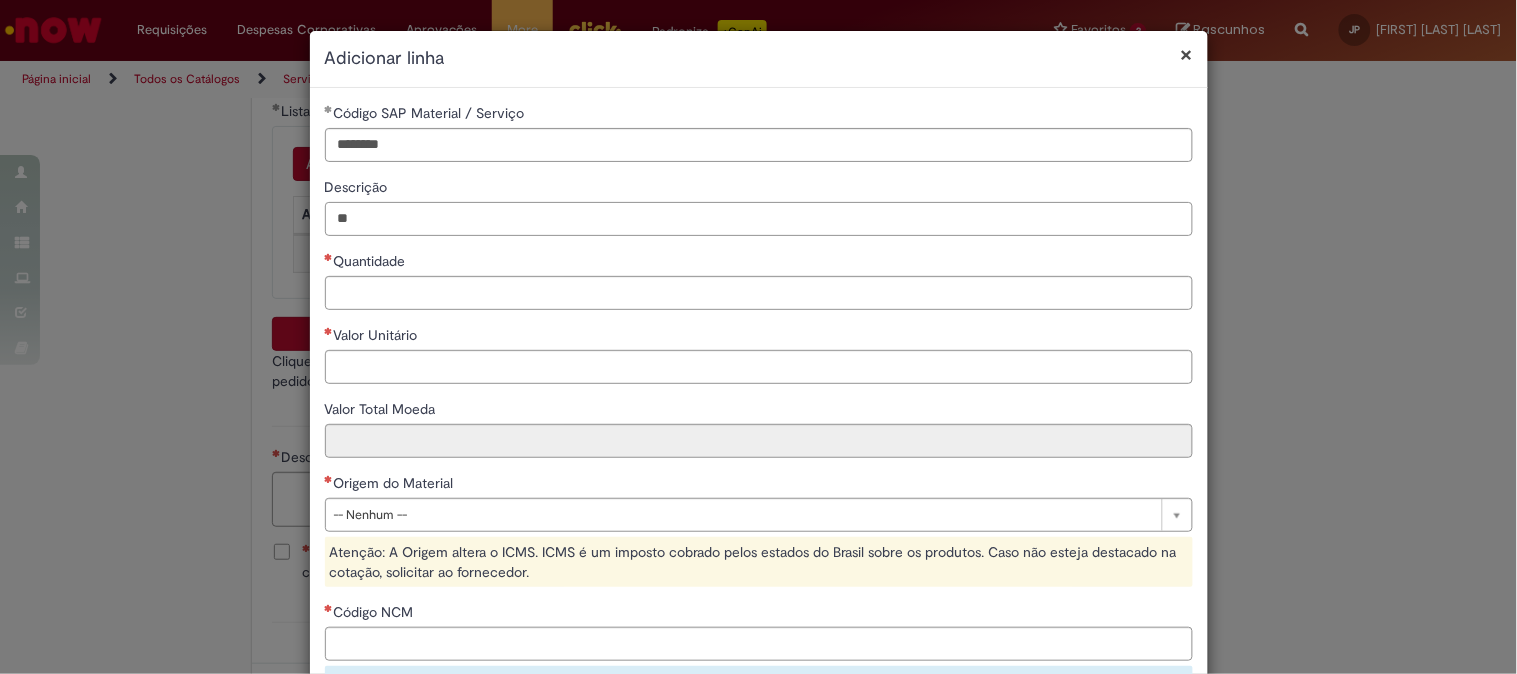 type on "*" 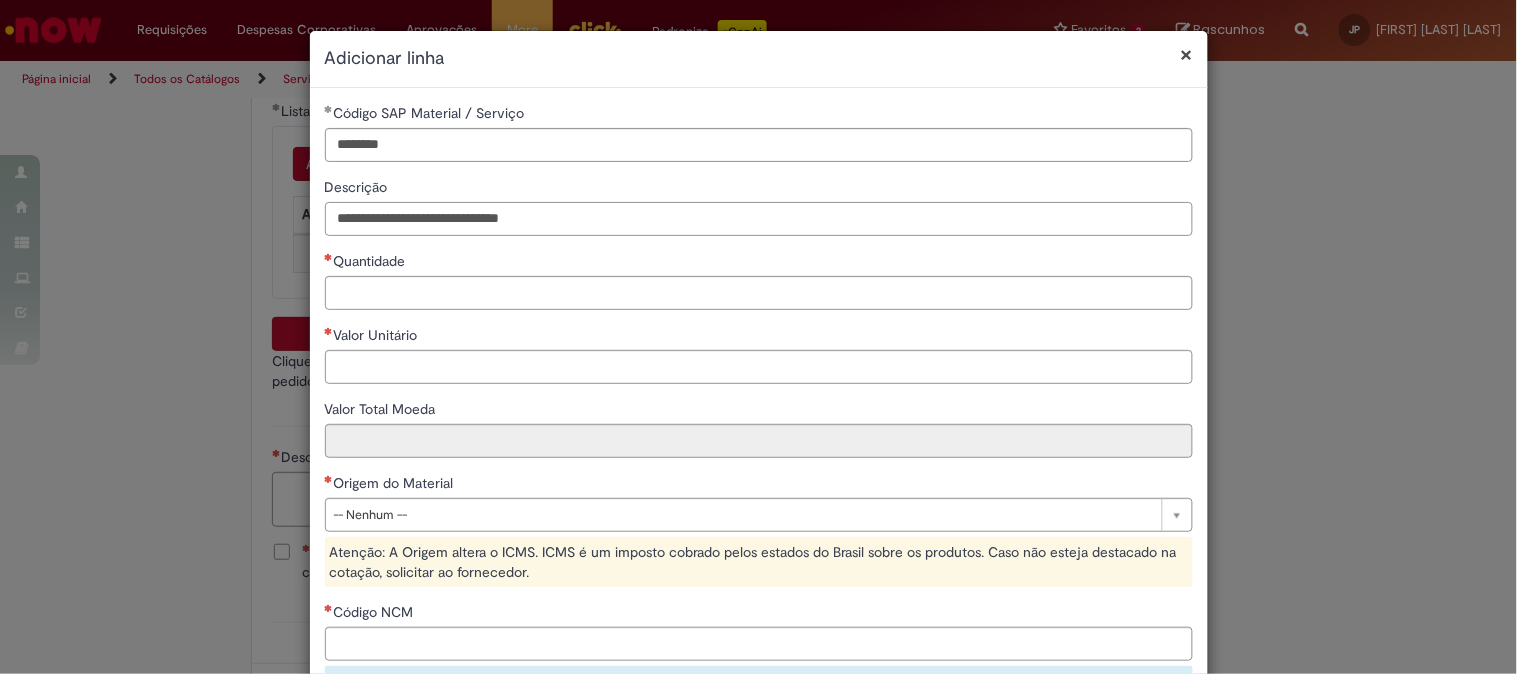 type on "**********" 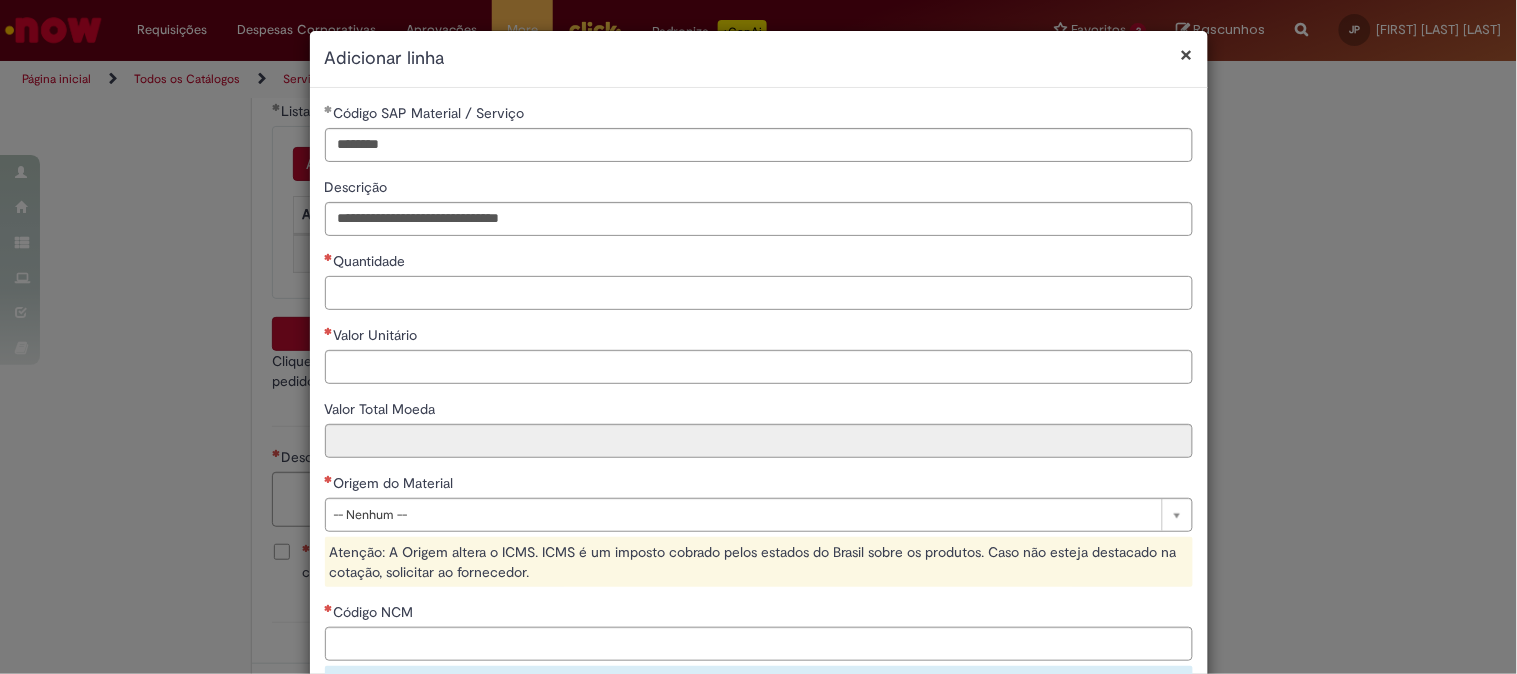 click on "Quantidade" at bounding box center (759, 293) 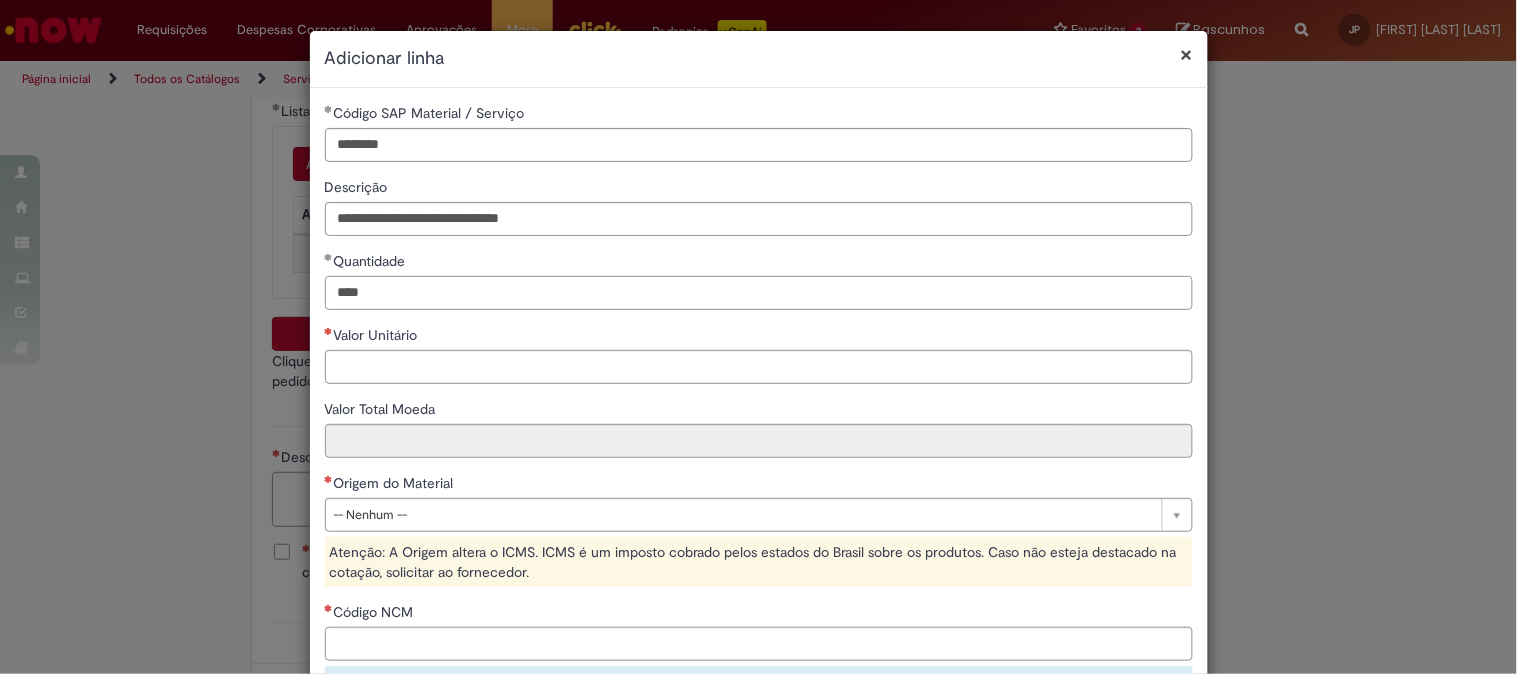 type on "****" 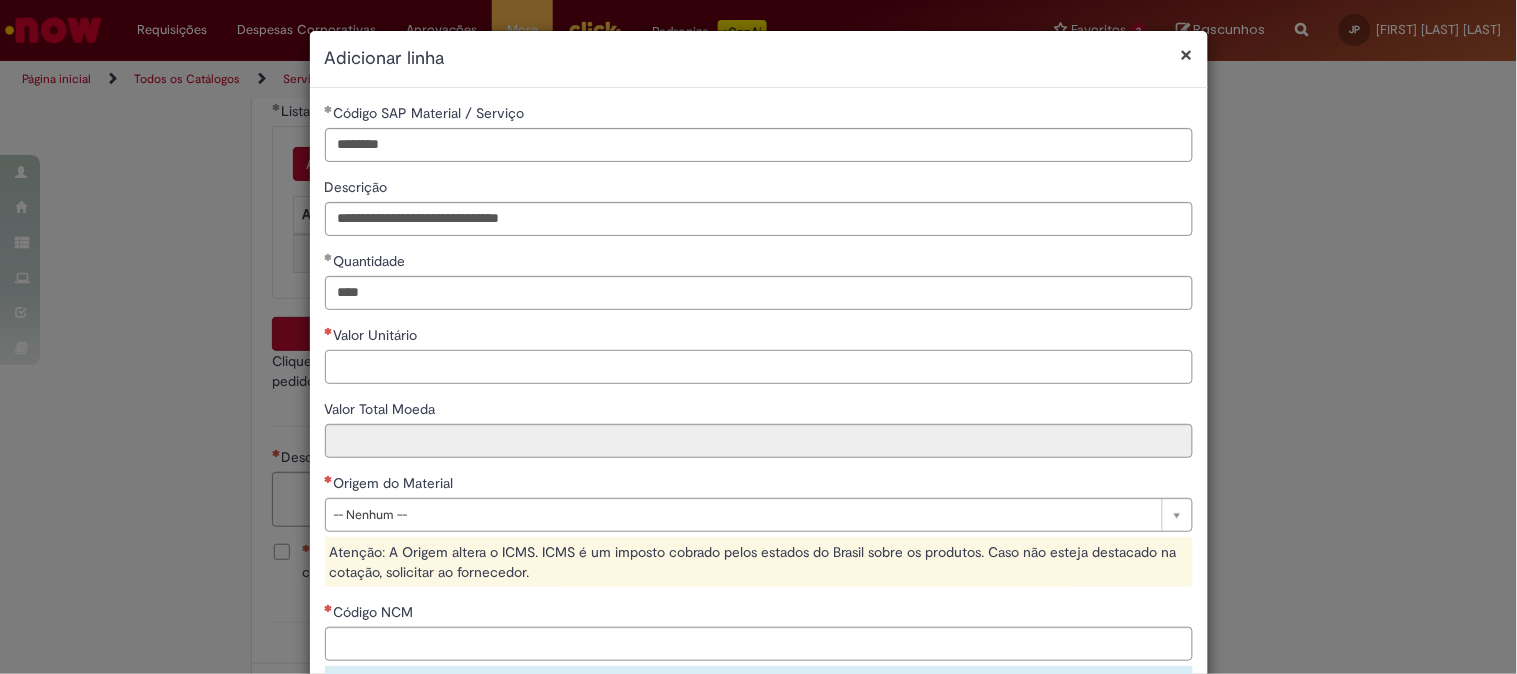 click on "Valor Unitário" at bounding box center [759, 367] 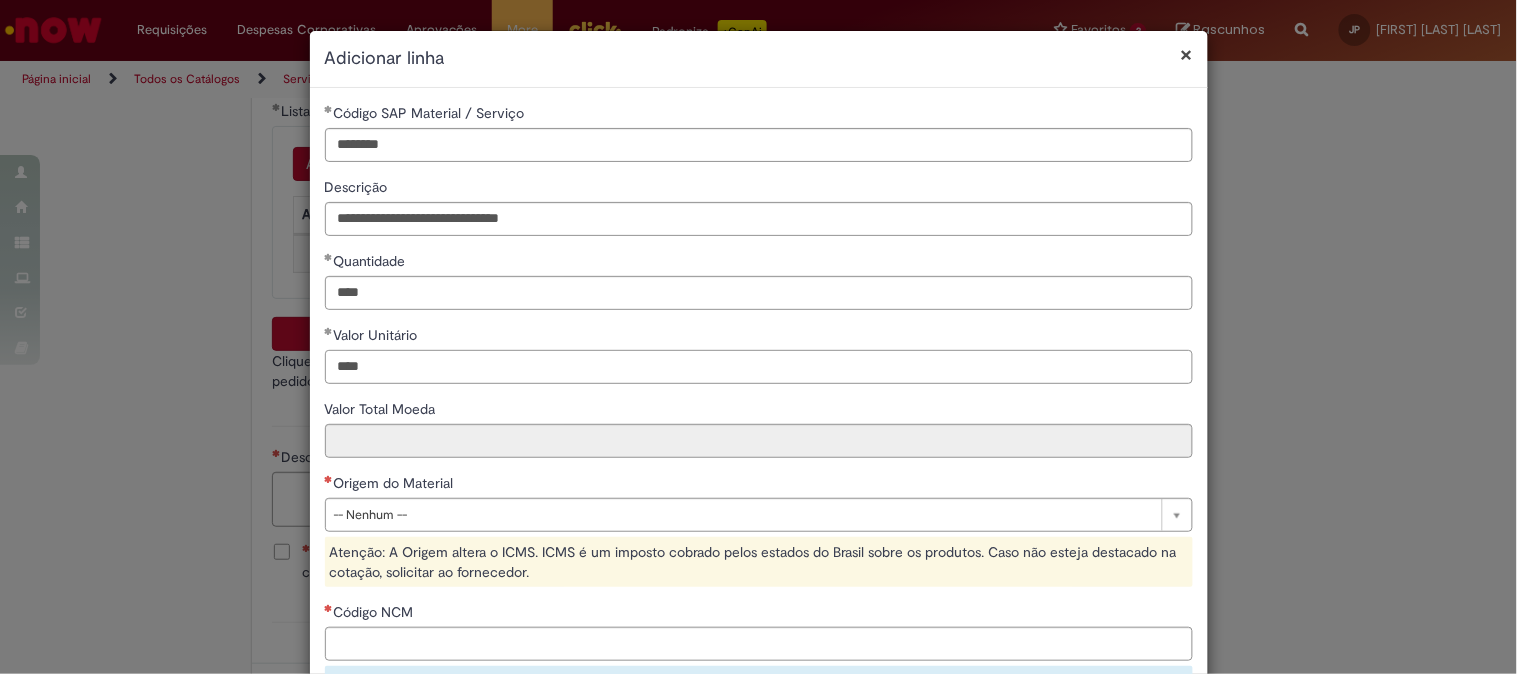 type on "****" 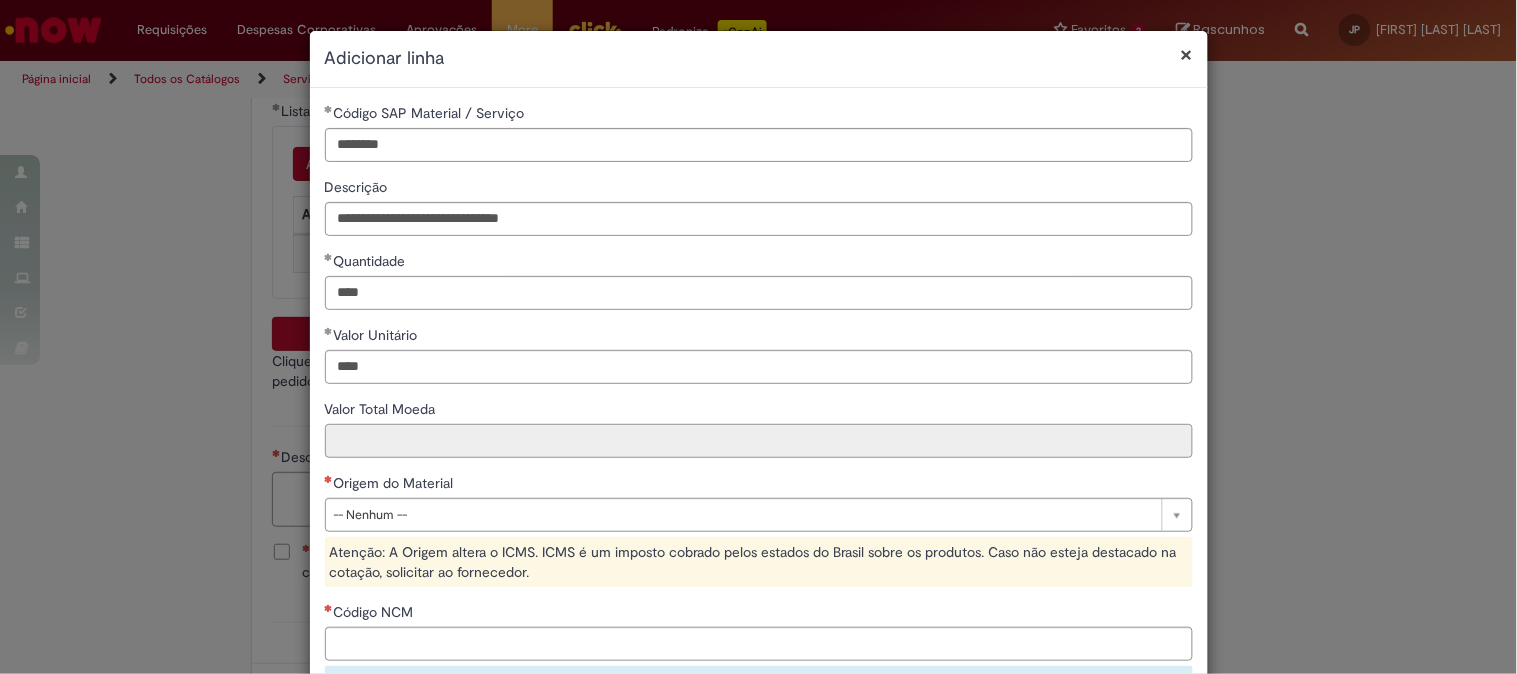 type on "********" 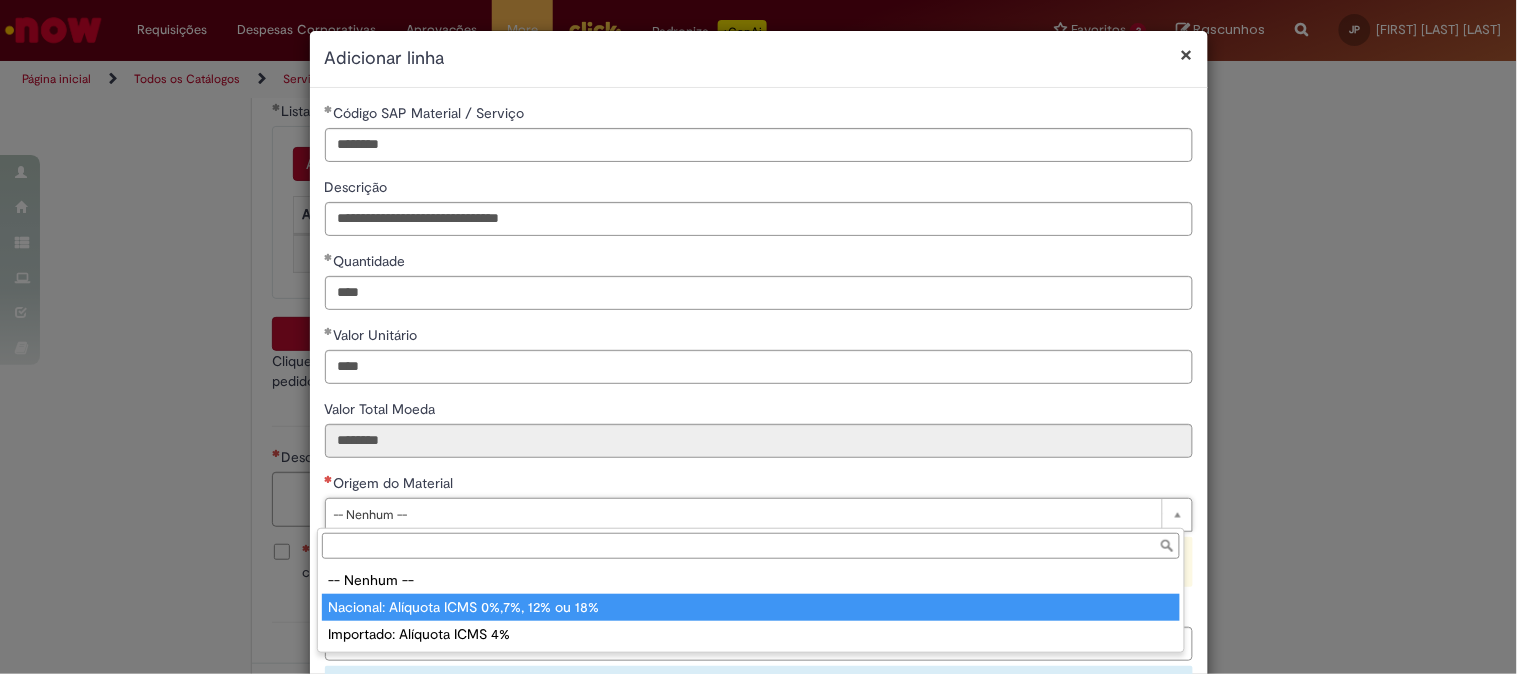 type on "**********" 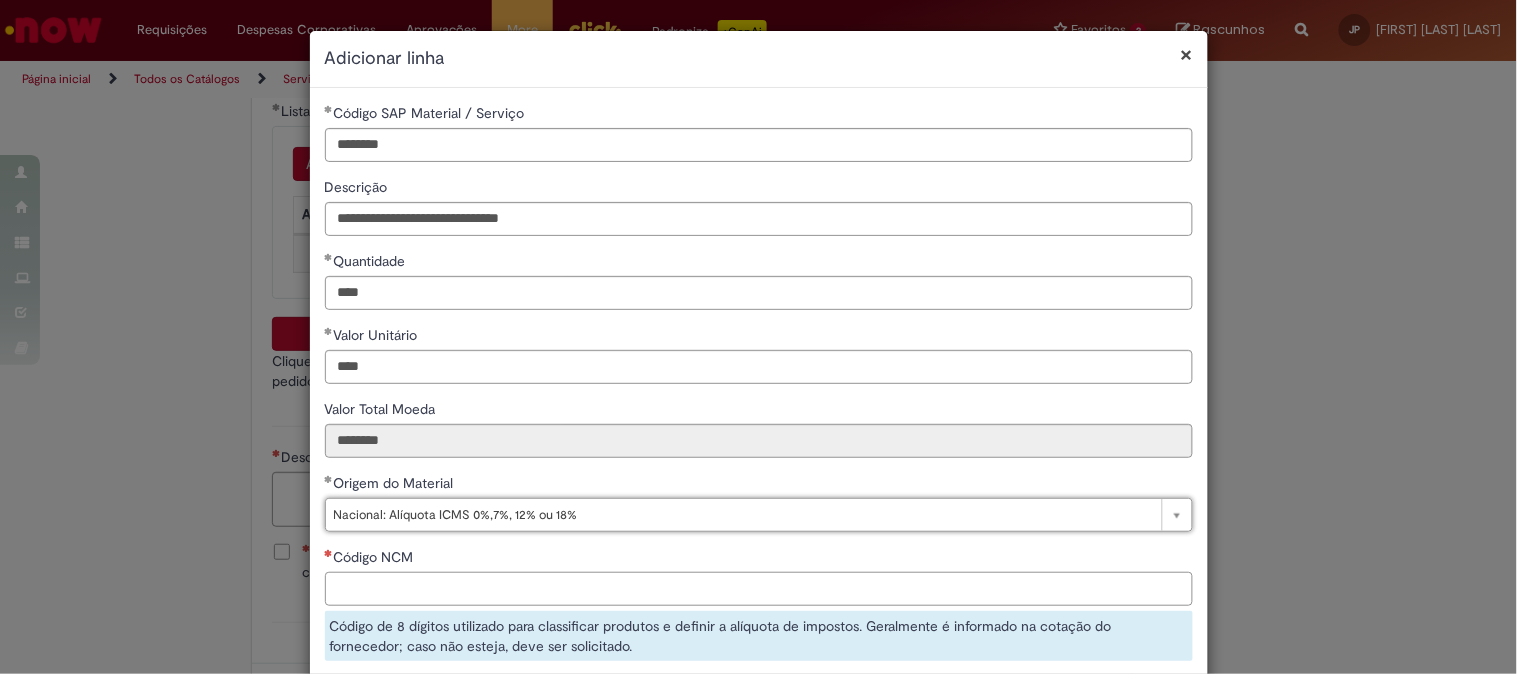 click on "Código NCM" at bounding box center (759, 589) 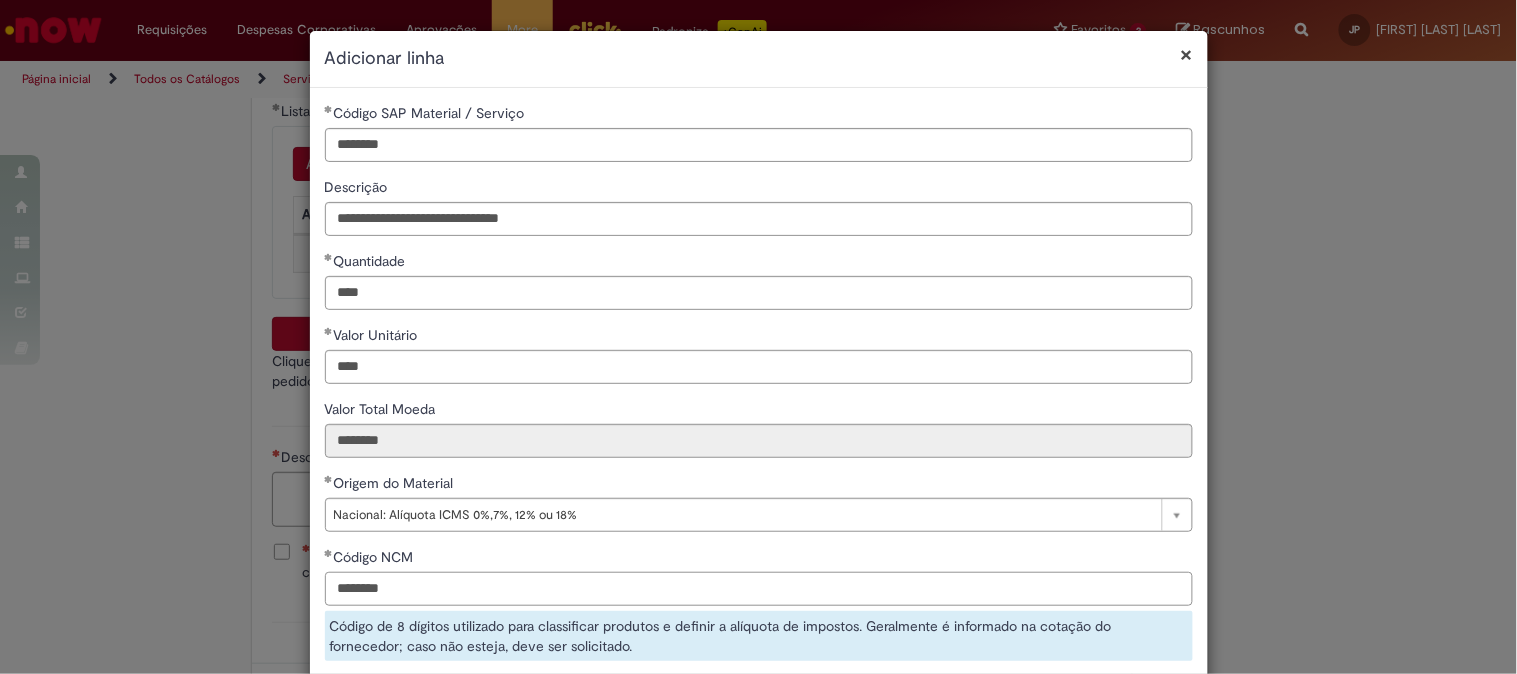 type on "********" 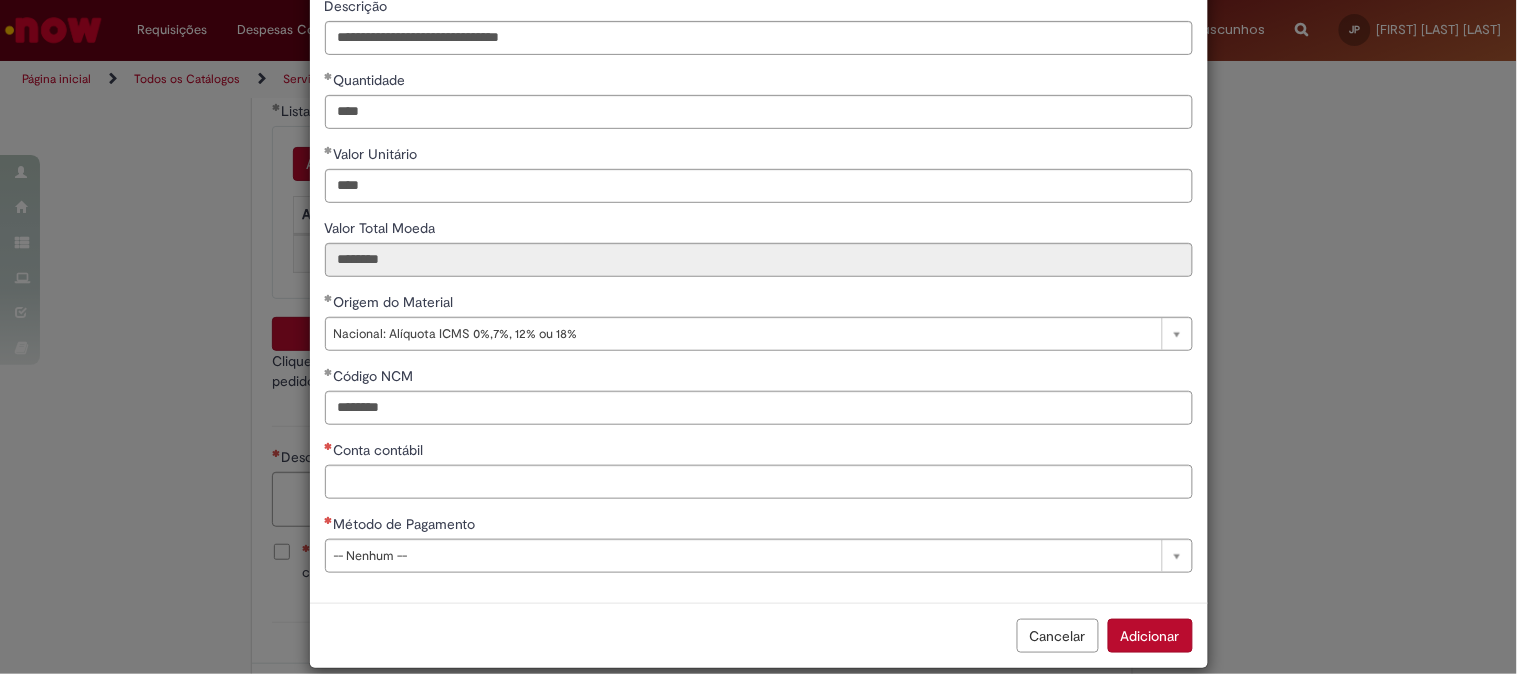 scroll, scrollTop: 192, scrollLeft: 0, axis: vertical 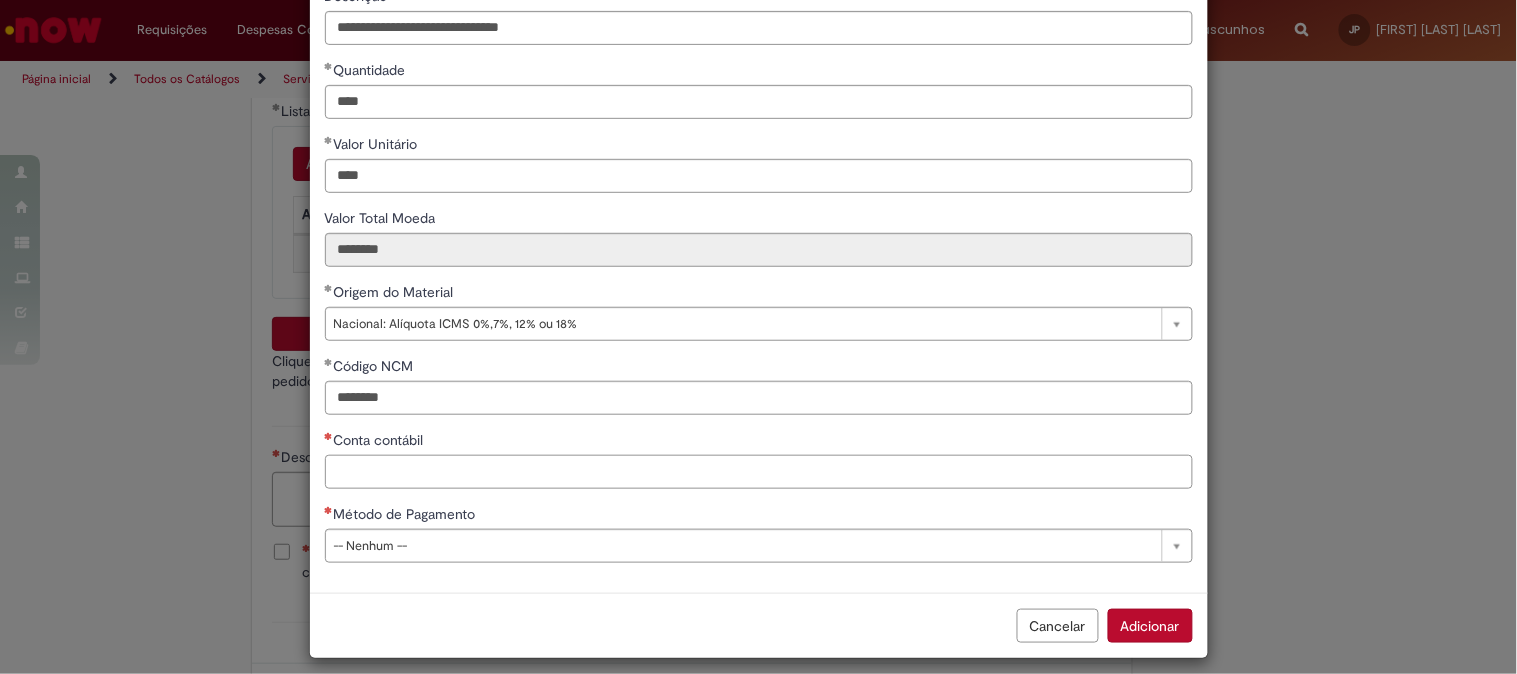 click on "Conta contábil" at bounding box center (759, 472) 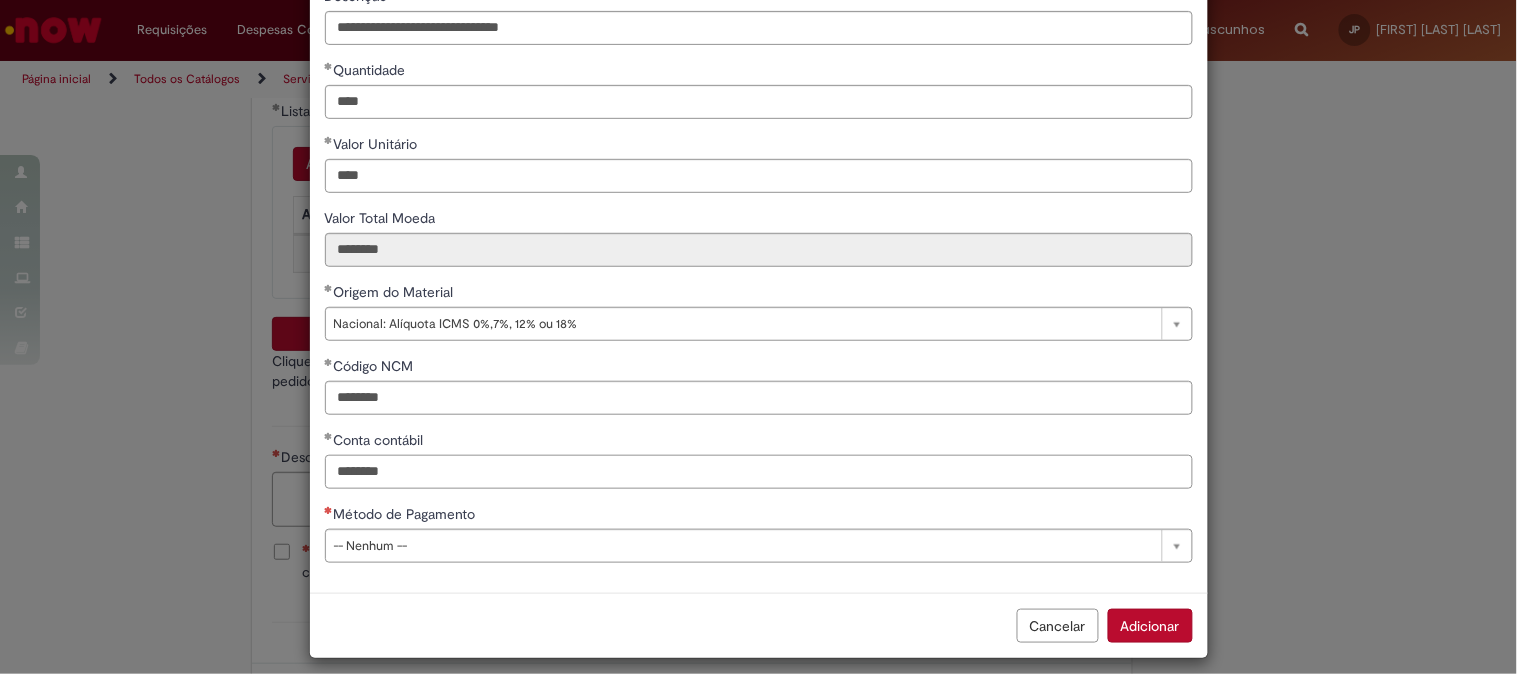 type on "********" 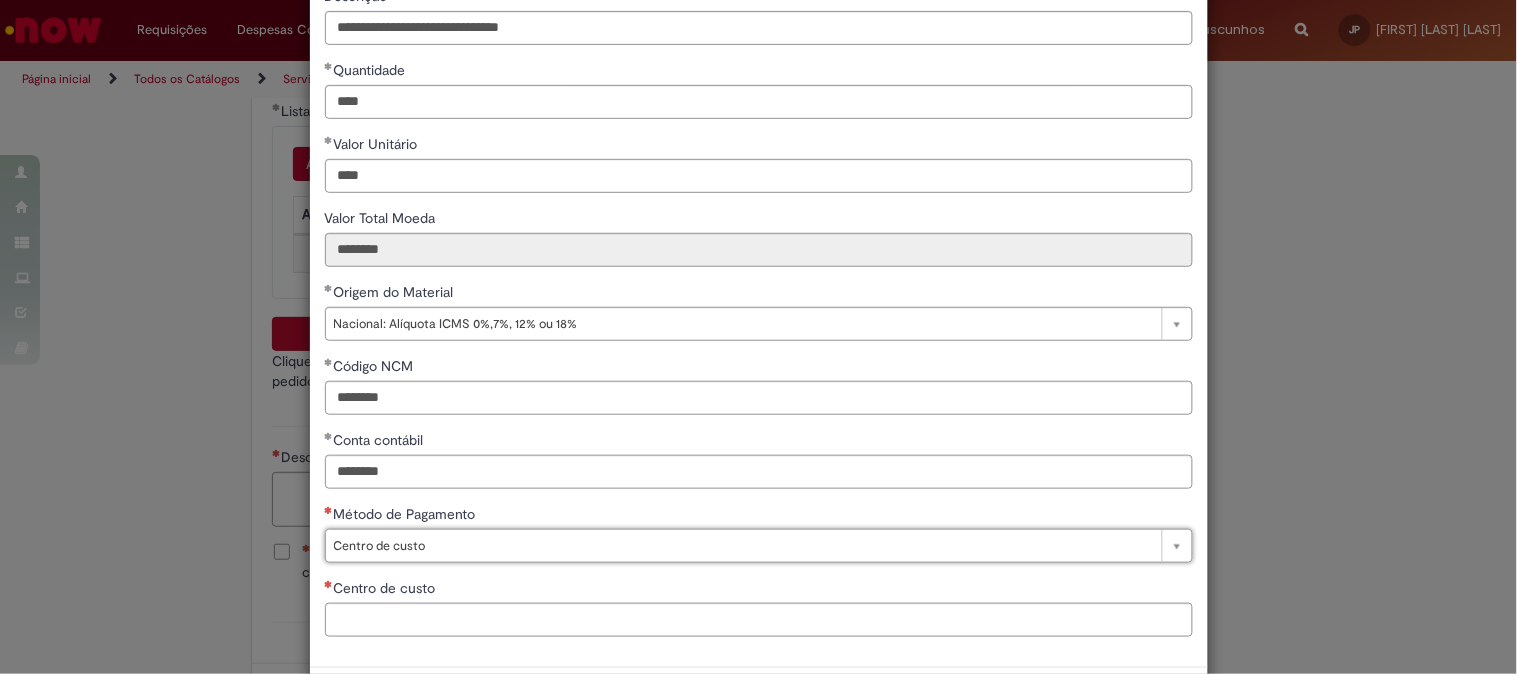 type on "**********" 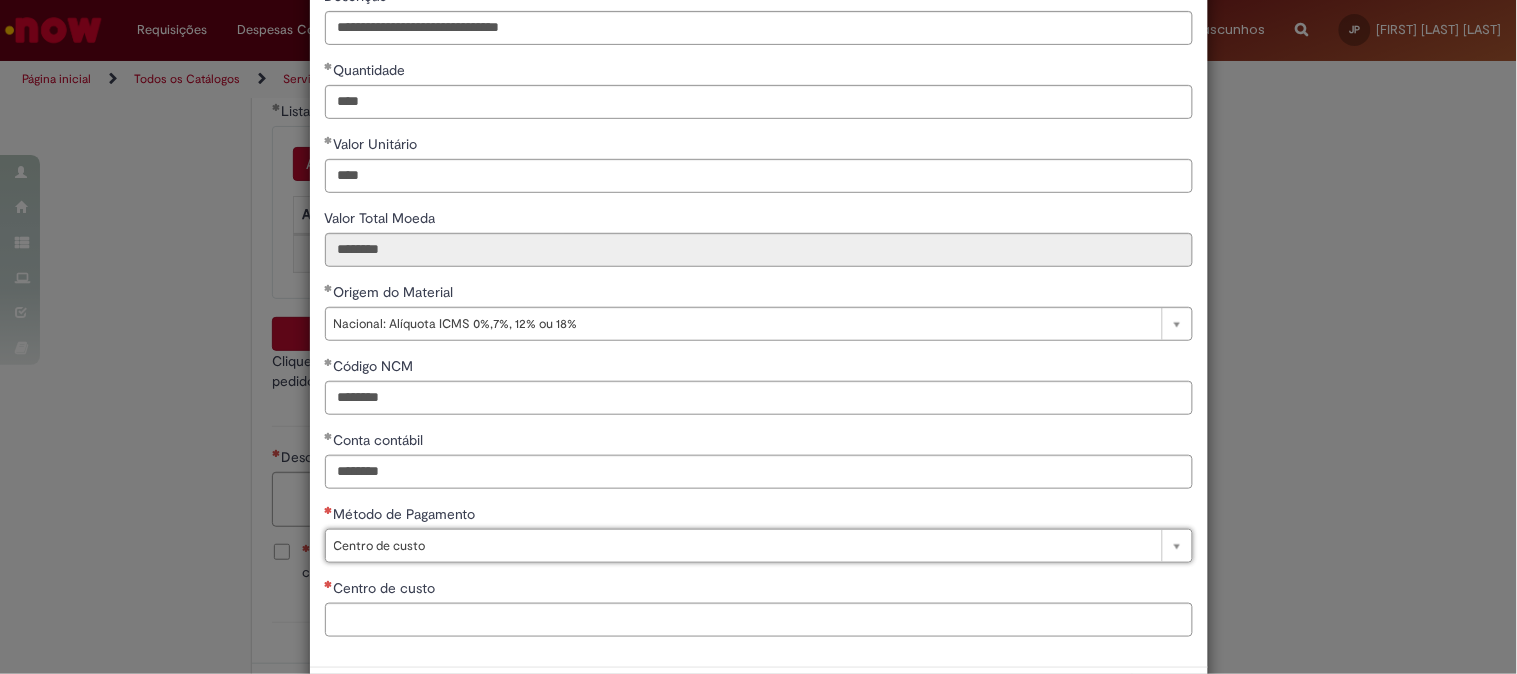 select on "**********" 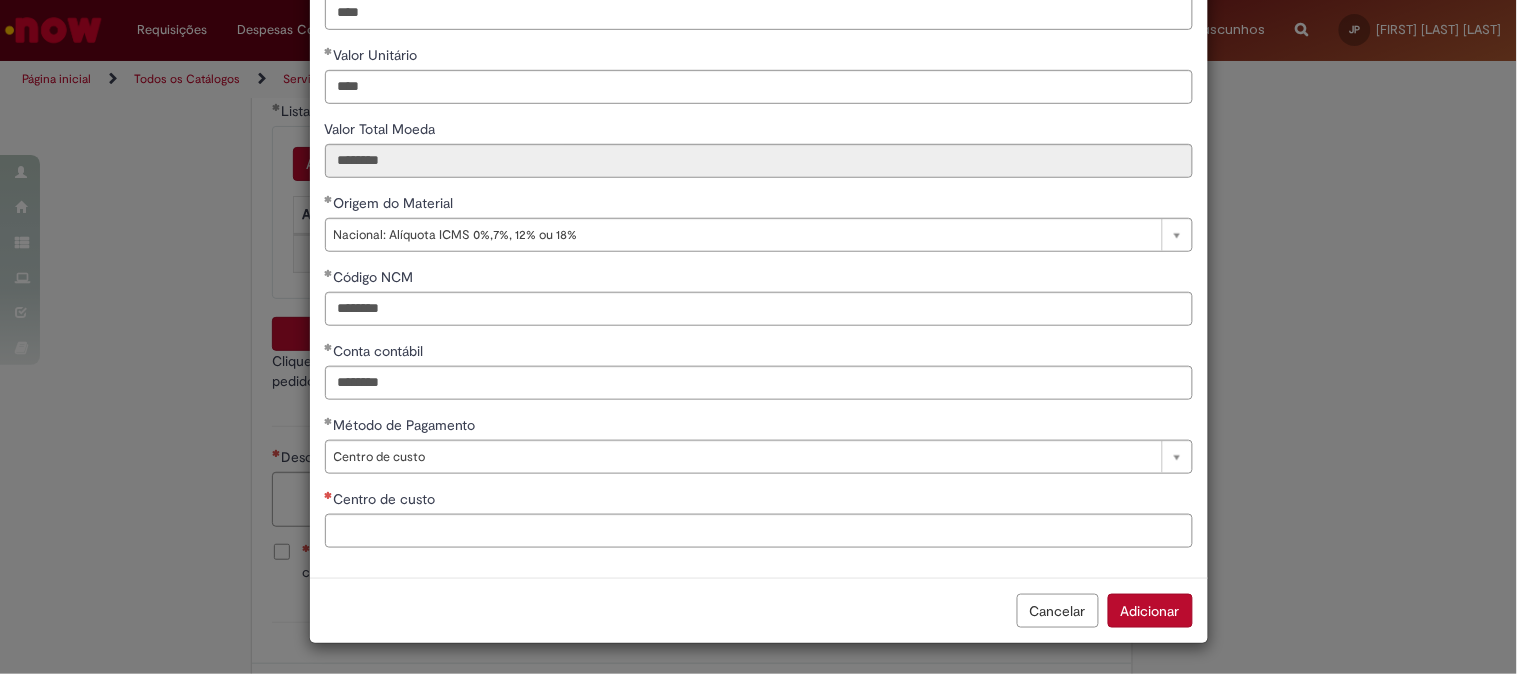 scroll, scrollTop: 282, scrollLeft: 0, axis: vertical 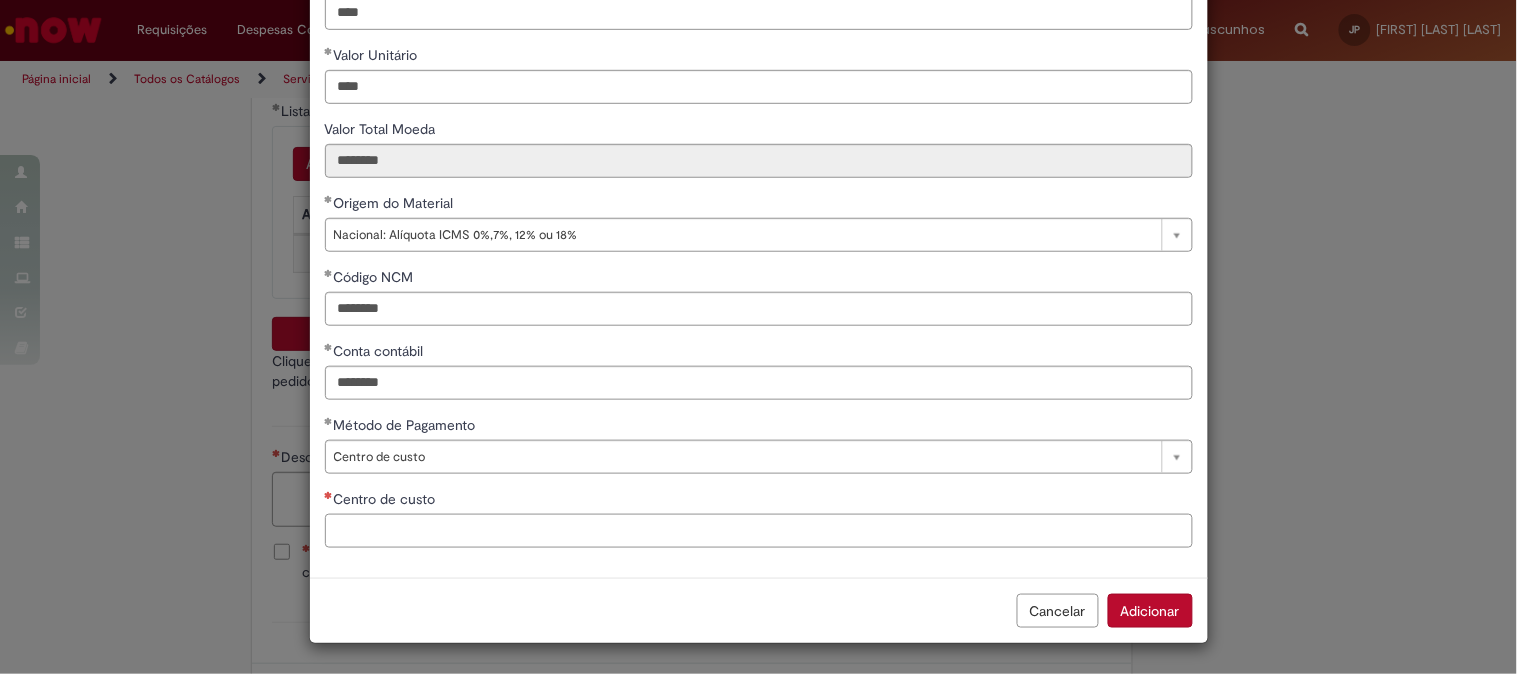 click on "Centro de custo" at bounding box center (759, 531) 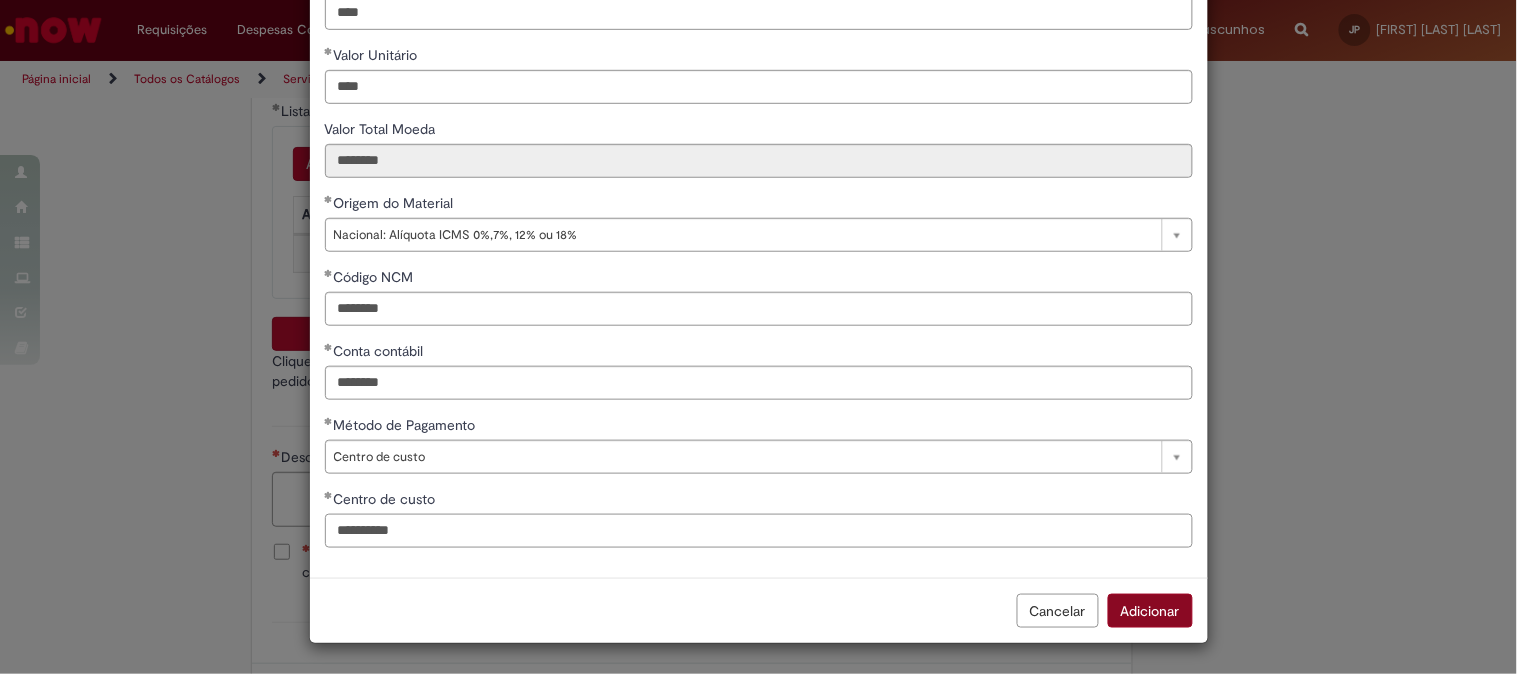 type on "**********" 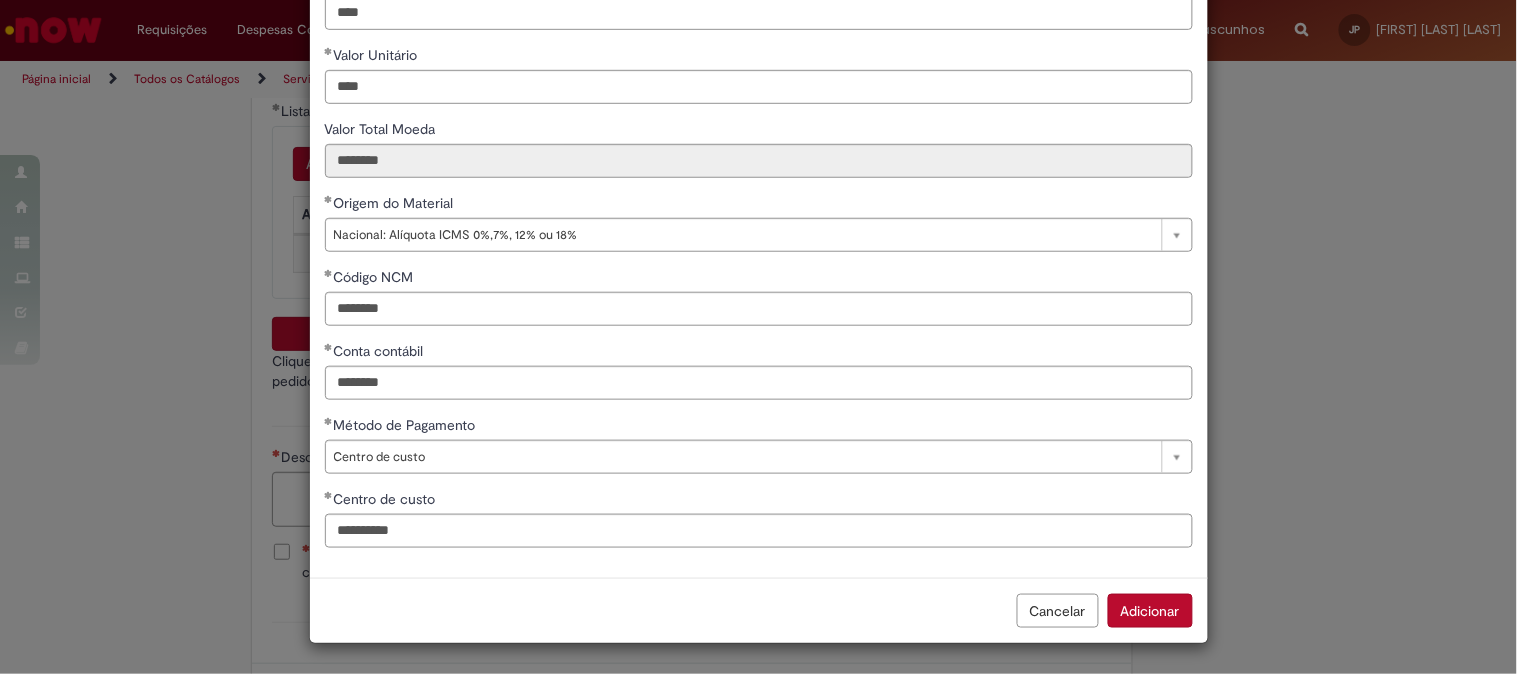 click on "Adicionar" at bounding box center [1150, 611] 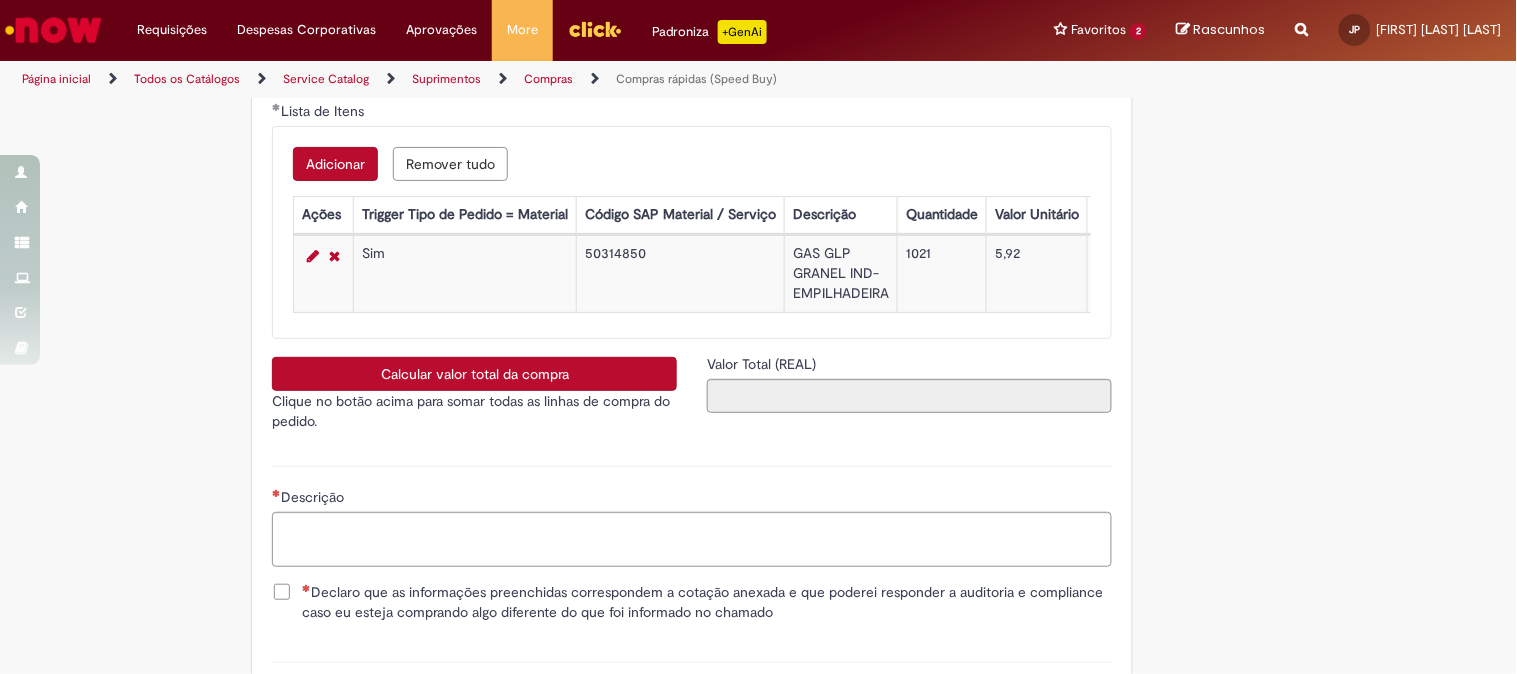 click on "Calcular valor total da compra" at bounding box center [474, 374] 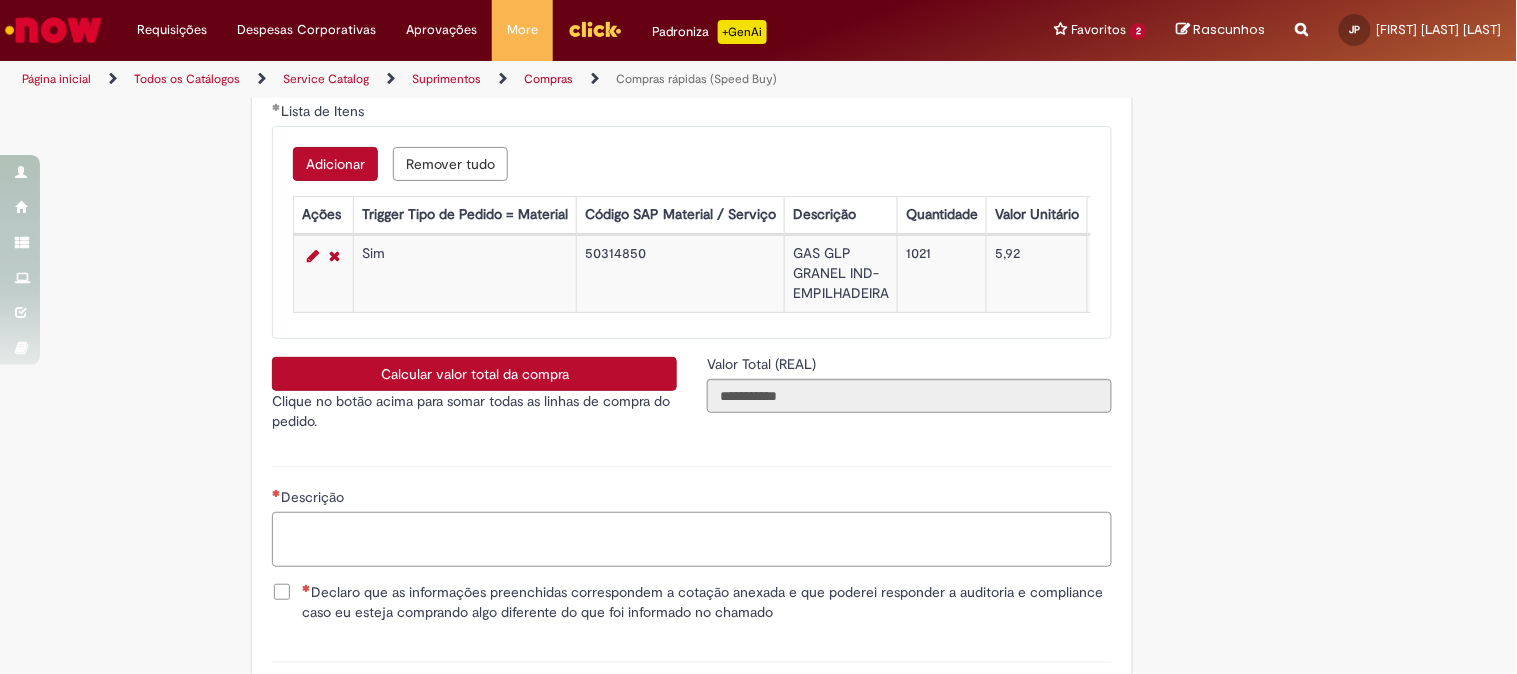 click on "Descrição" at bounding box center [692, 539] 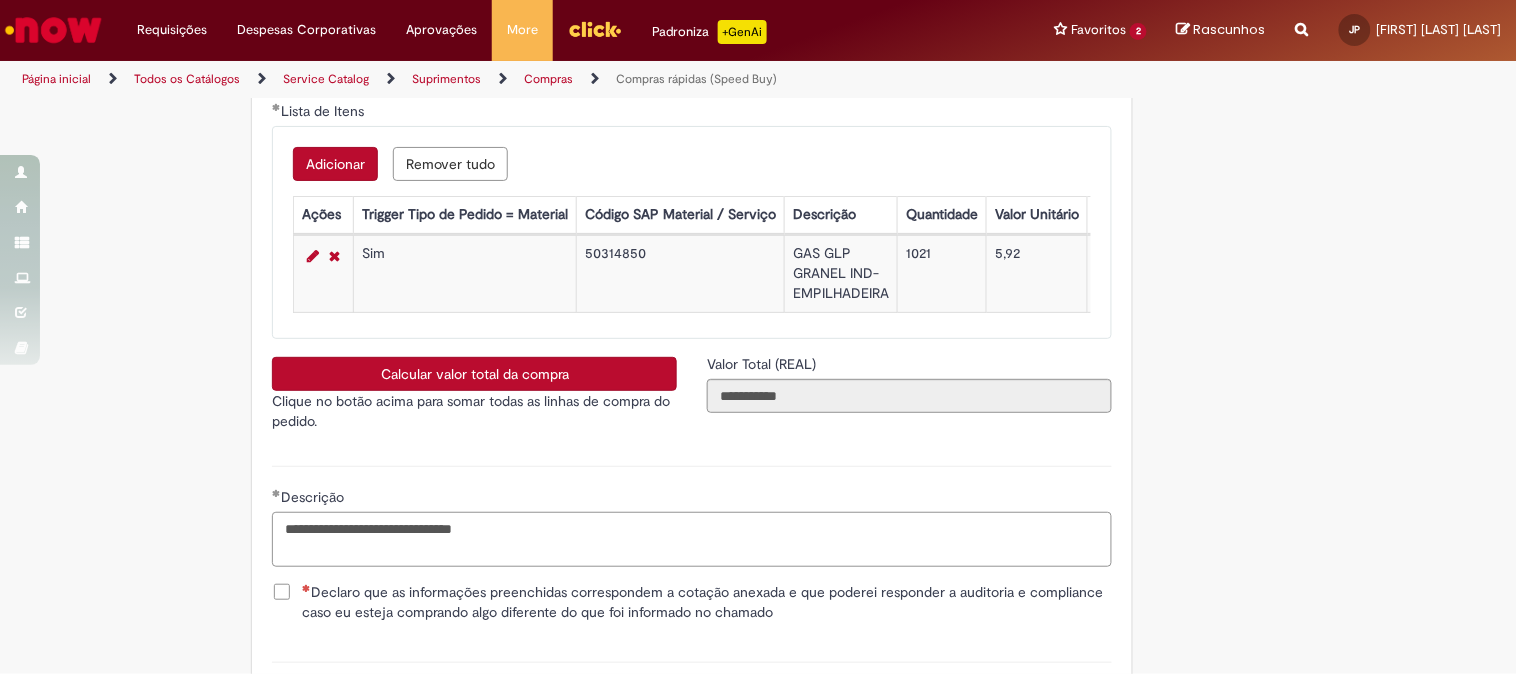 type on "**********" 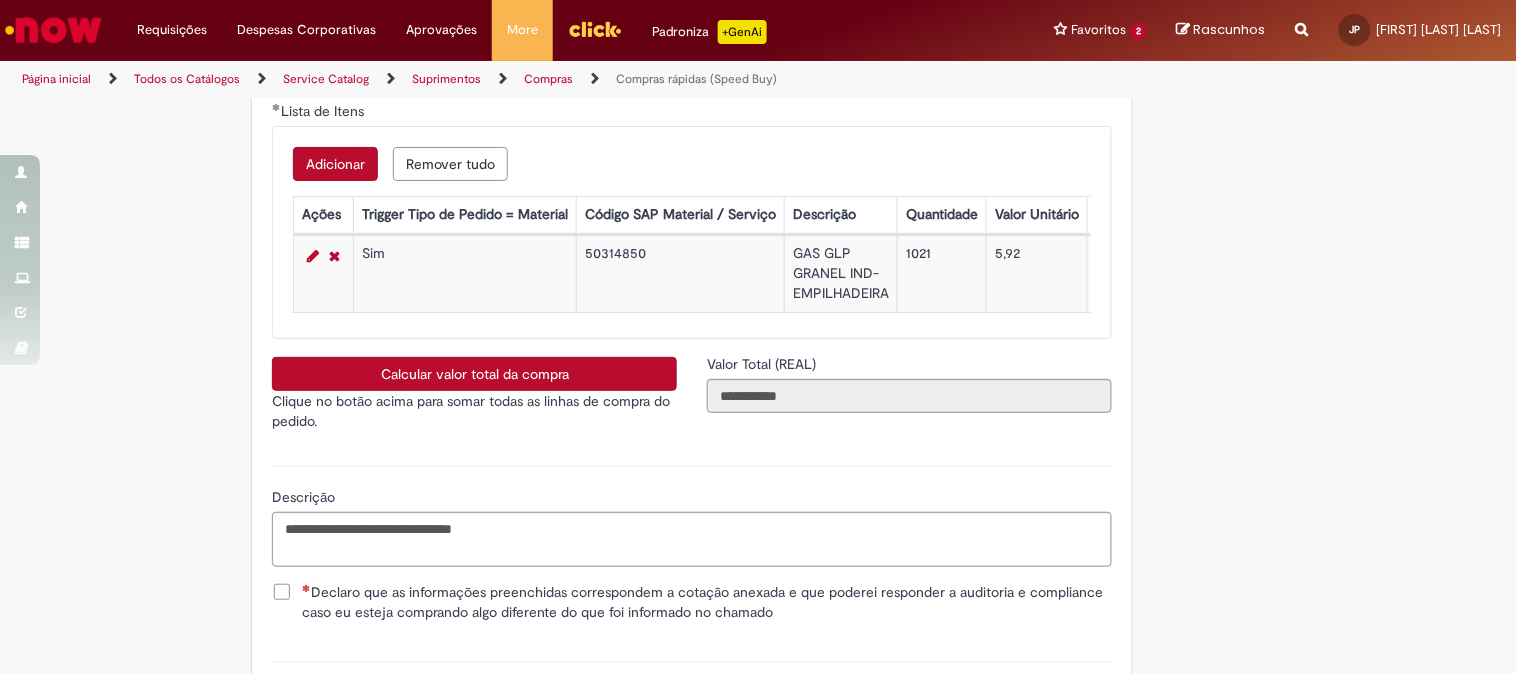 click on "Declaro que as informações preenchidas correspondem a cotação anexada e que poderei responder a auditoria e compliance caso eu esteja comprando algo diferente do que foi informado no chamado" at bounding box center (707, 602) 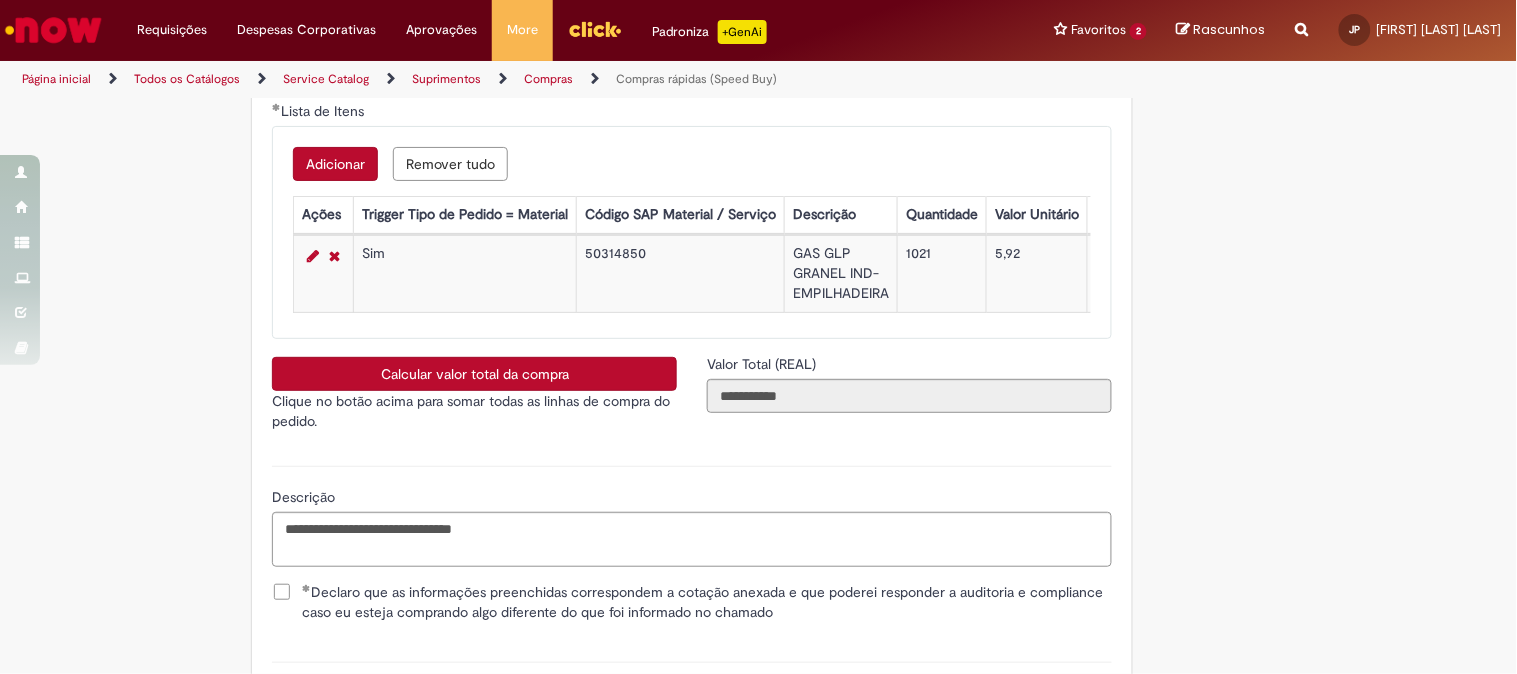 scroll, scrollTop: 3606, scrollLeft: 0, axis: vertical 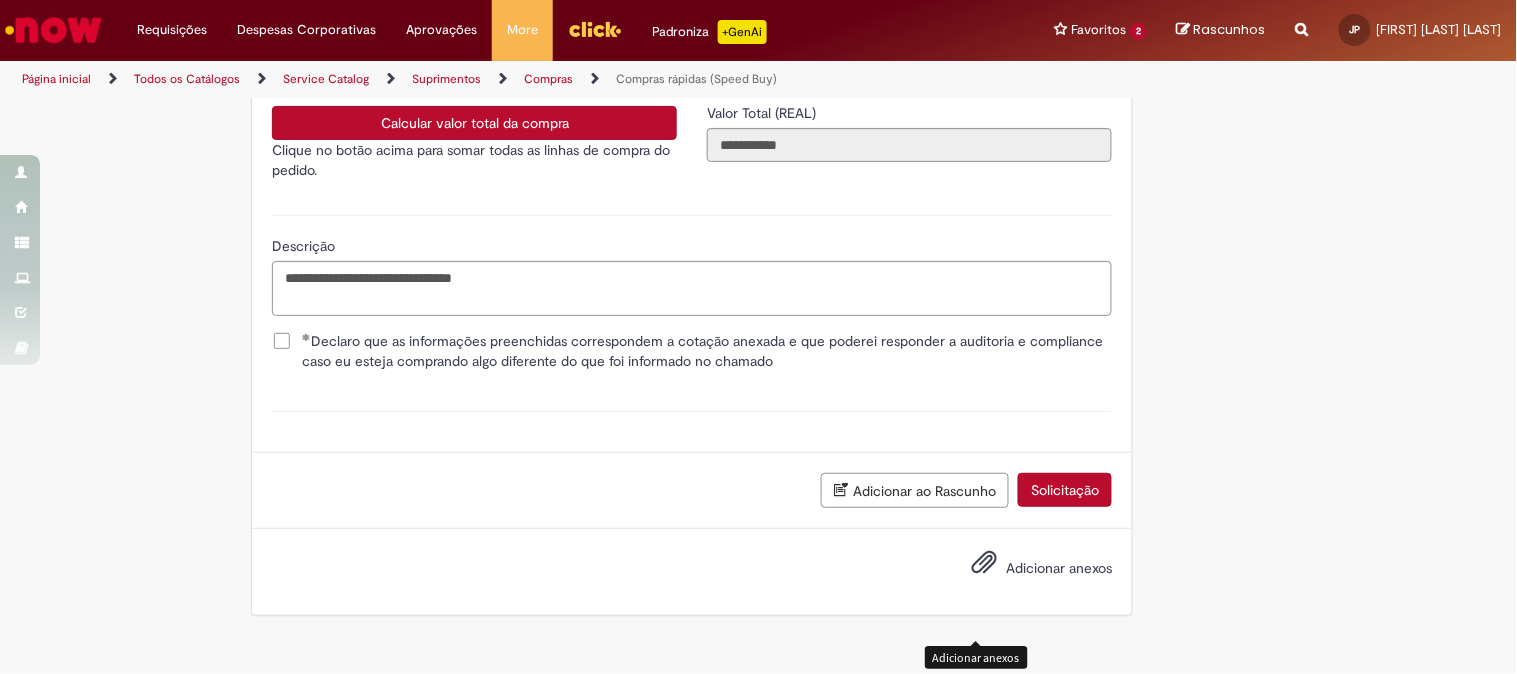 click at bounding box center [984, 563] 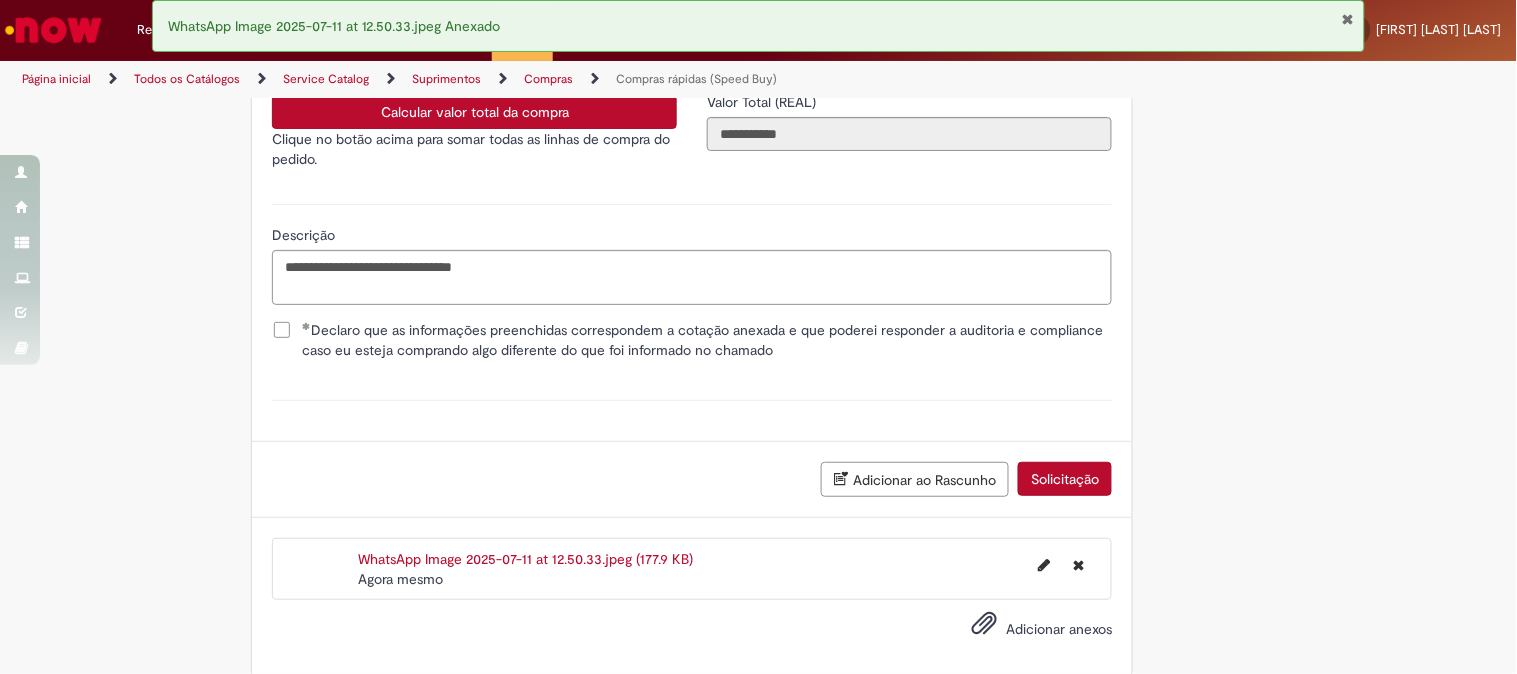 scroll, scrollTop: 3710, scrollLeft: 0, axis: vertical 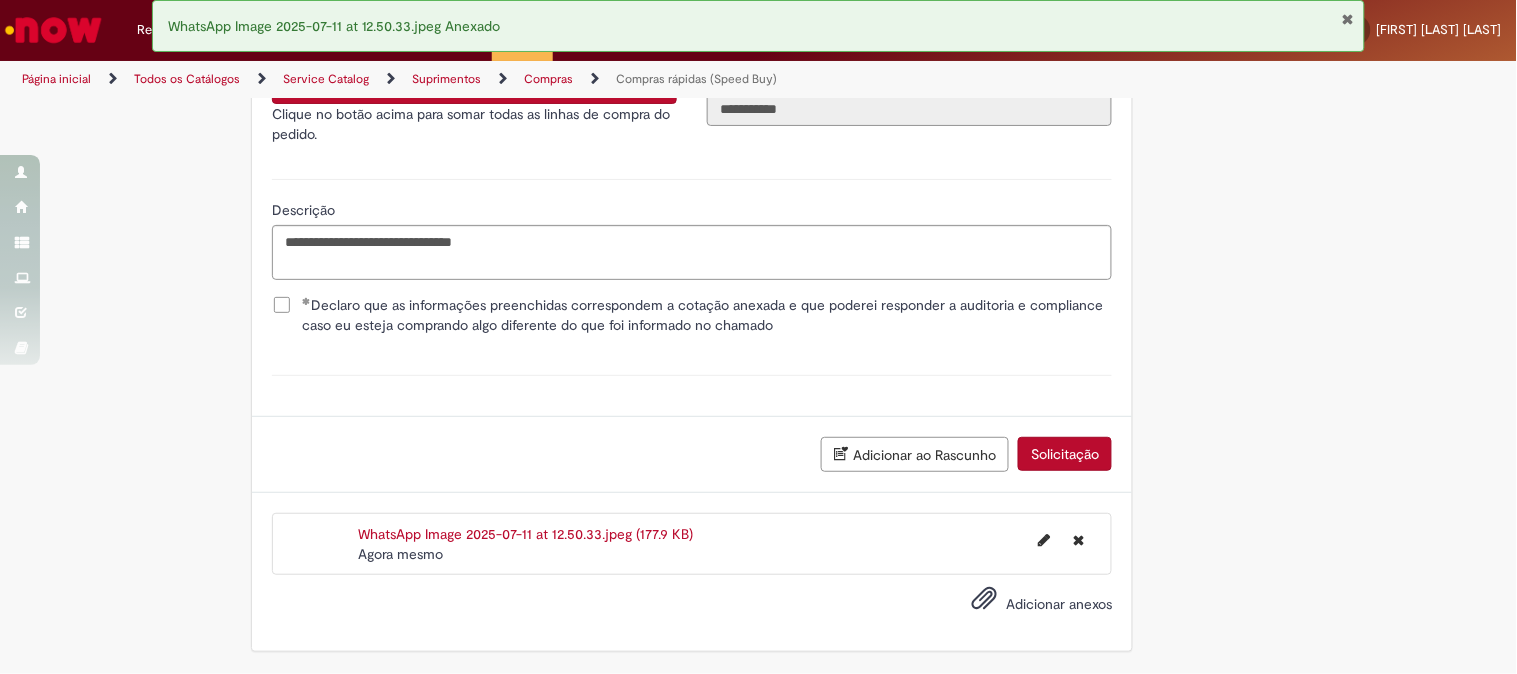 click on "Solicitação" at bounding box center [1065, 454] 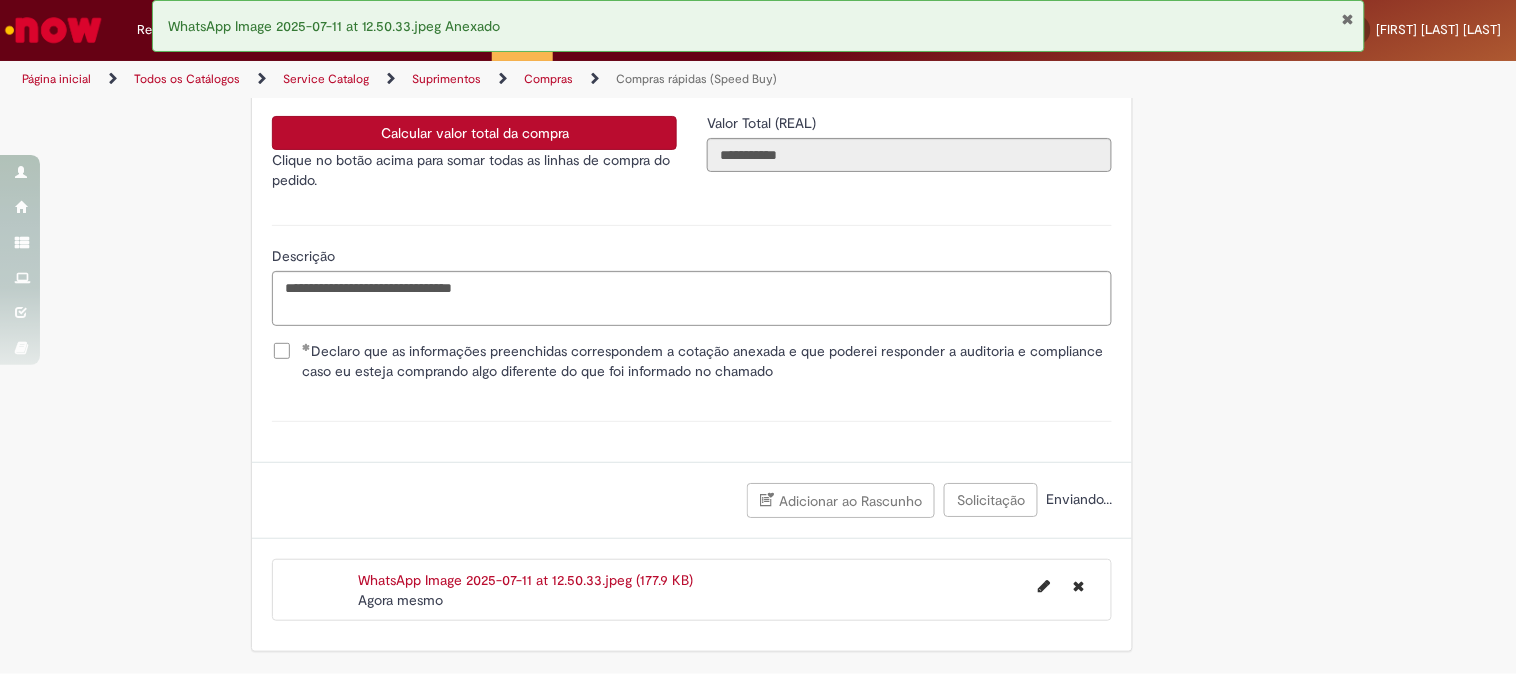 scroll, scrollTop: 3663, scrollLeft: 0, axis: vertical 